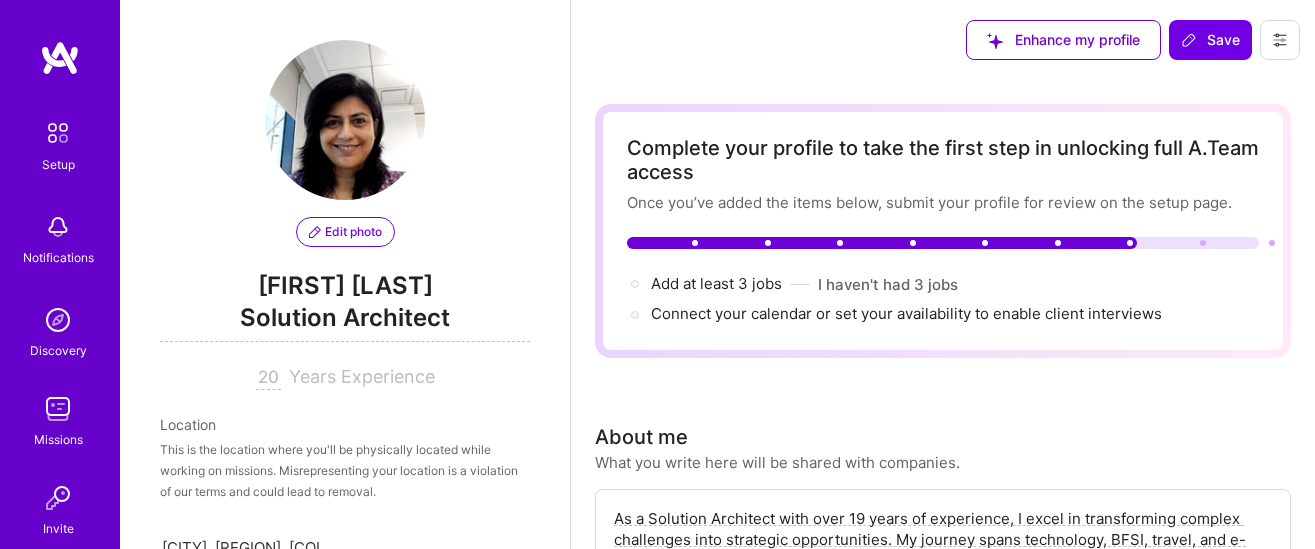 select on "US" 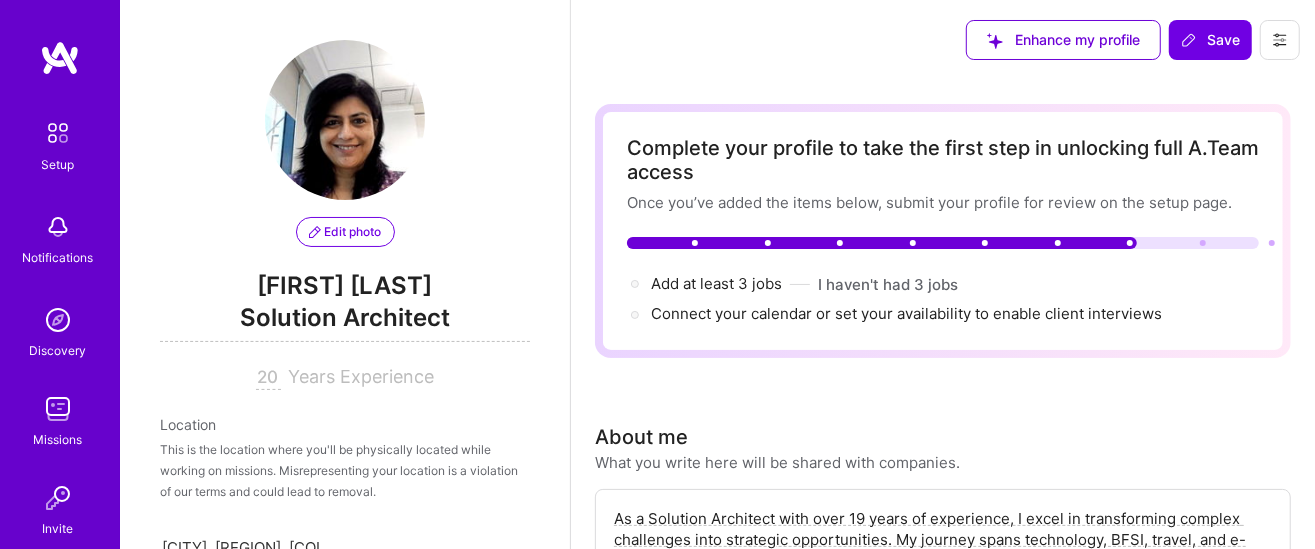 scroll, scrollTop: 1010, scrollLeft: 0, axis: vertical 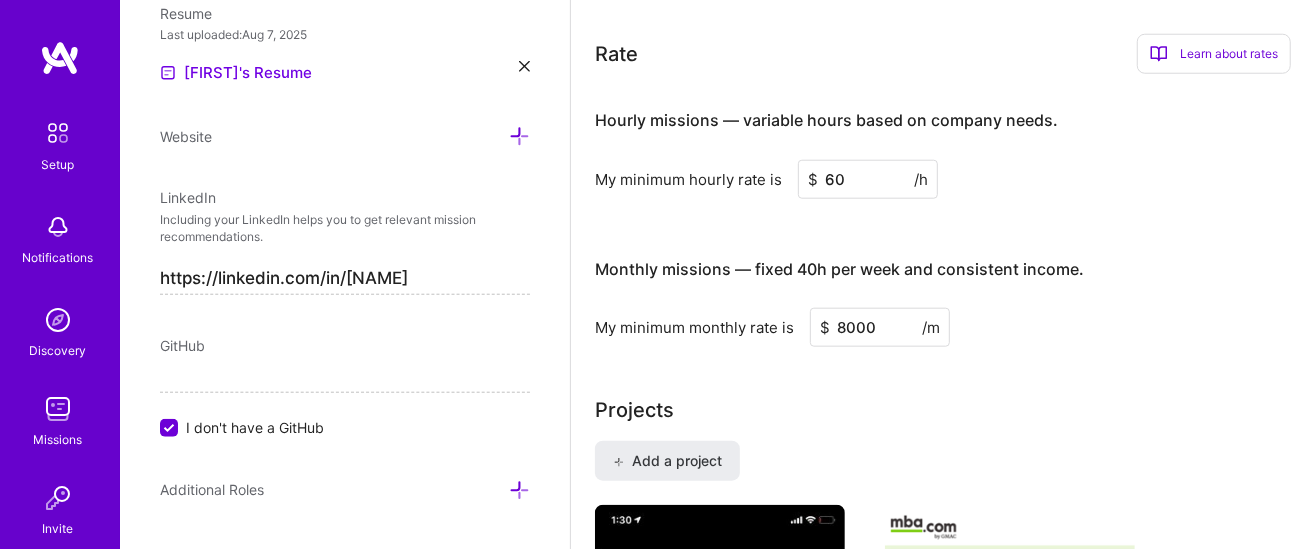 click on "60" at bounding box center (868, 179) 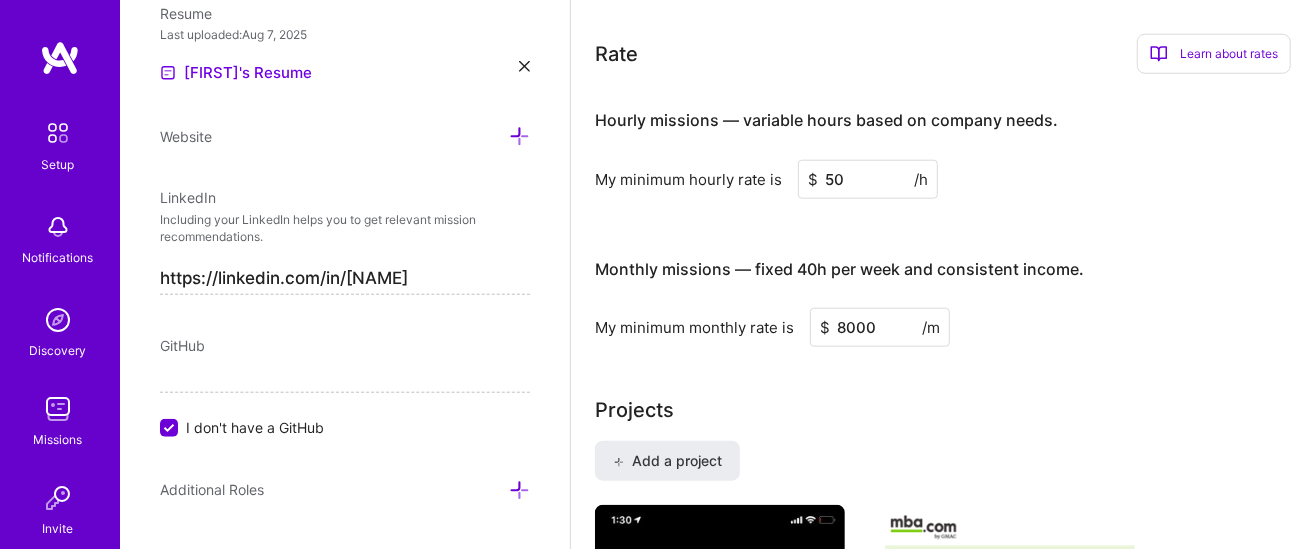 type on "50" 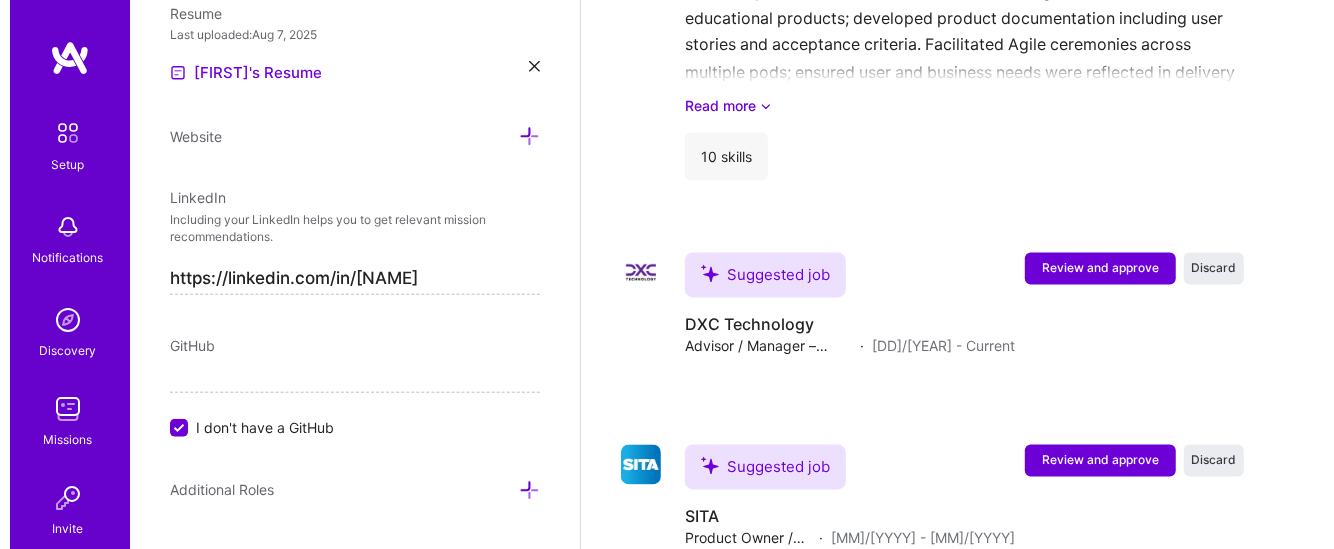 scroll, scrollTop: 2348, scrollLeft: 0, axis: vertical 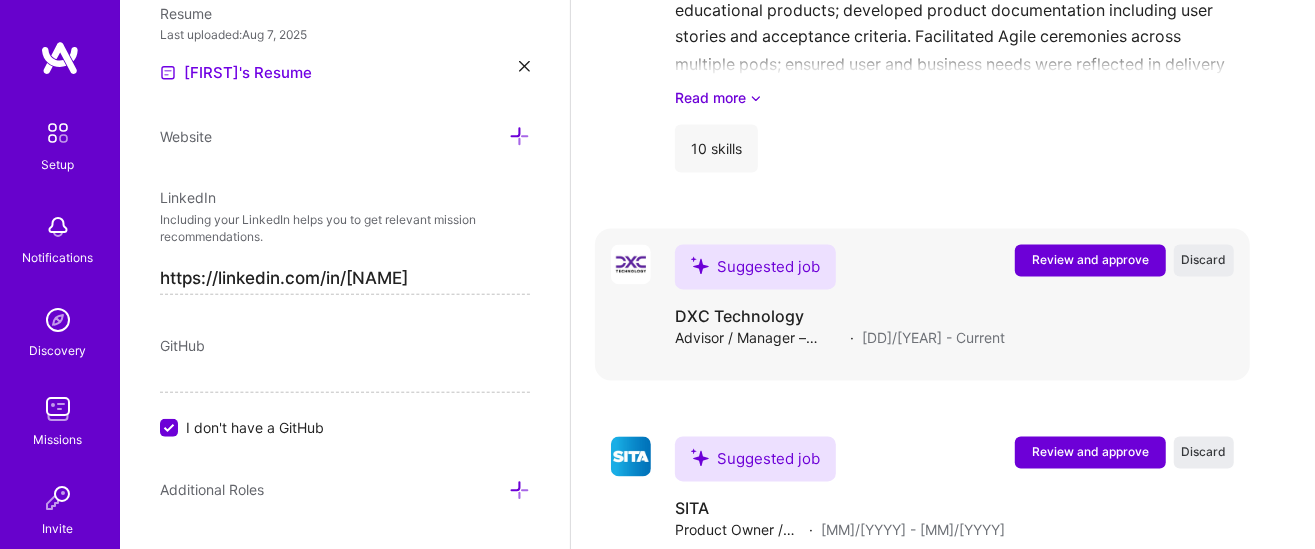 click on "Review and approve" at bounding box center [1090, 260] 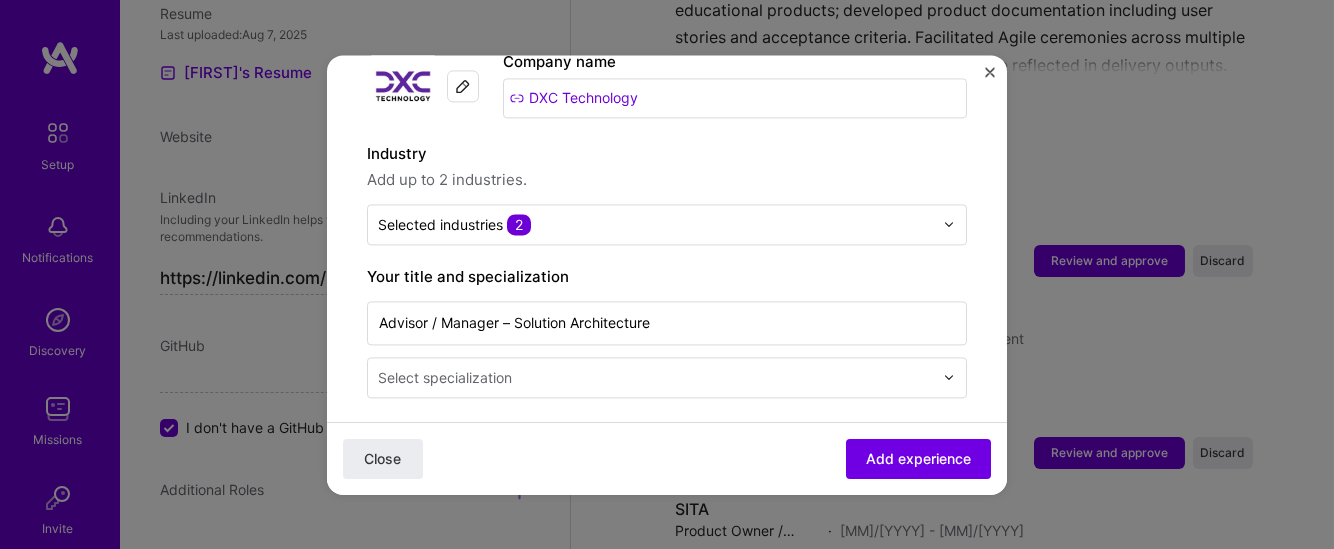 scroll, scrollTop: 208, scrollLeft: 0, axis: vertical 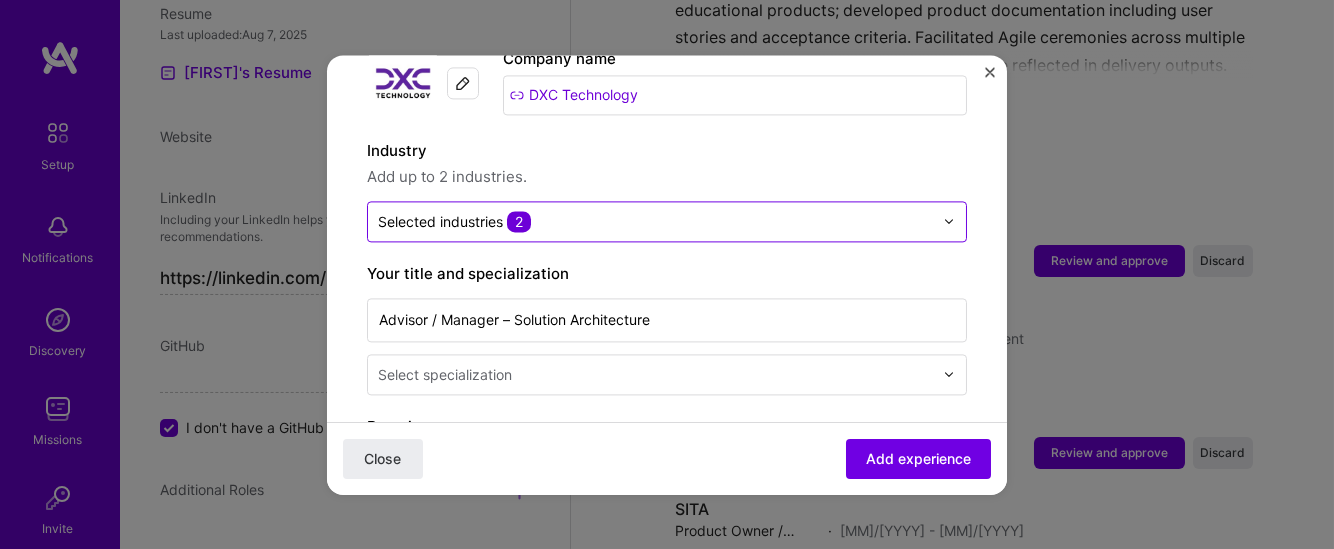 click at bounding box center [655, 221] 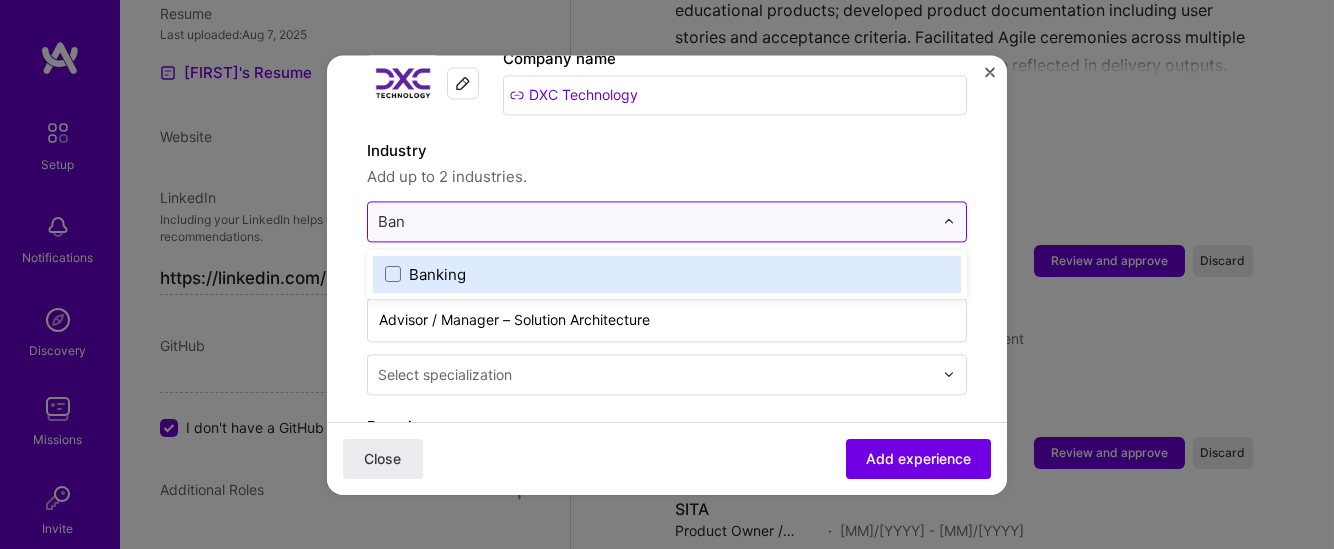 type on "Bank" 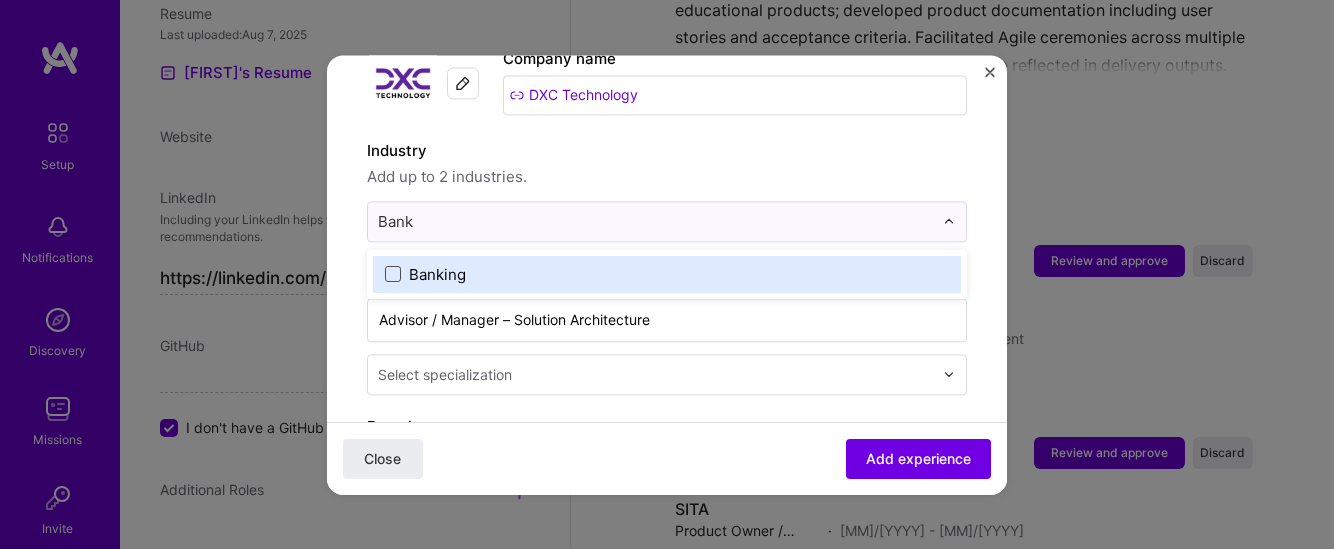 click at bounding box center (393, 274) 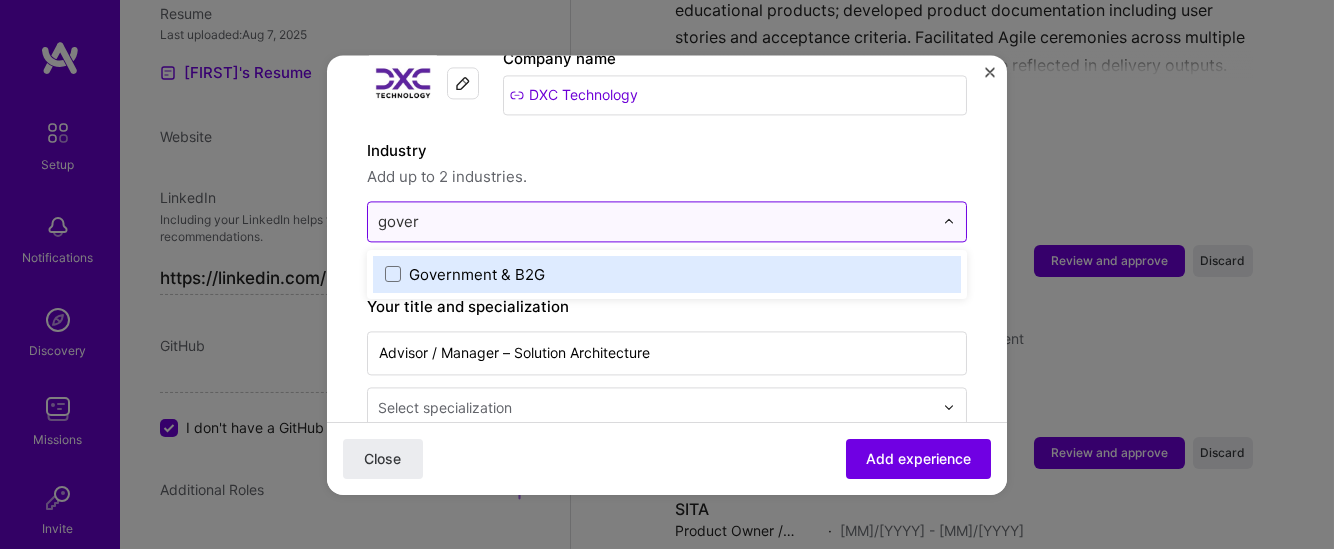 type on "gove" 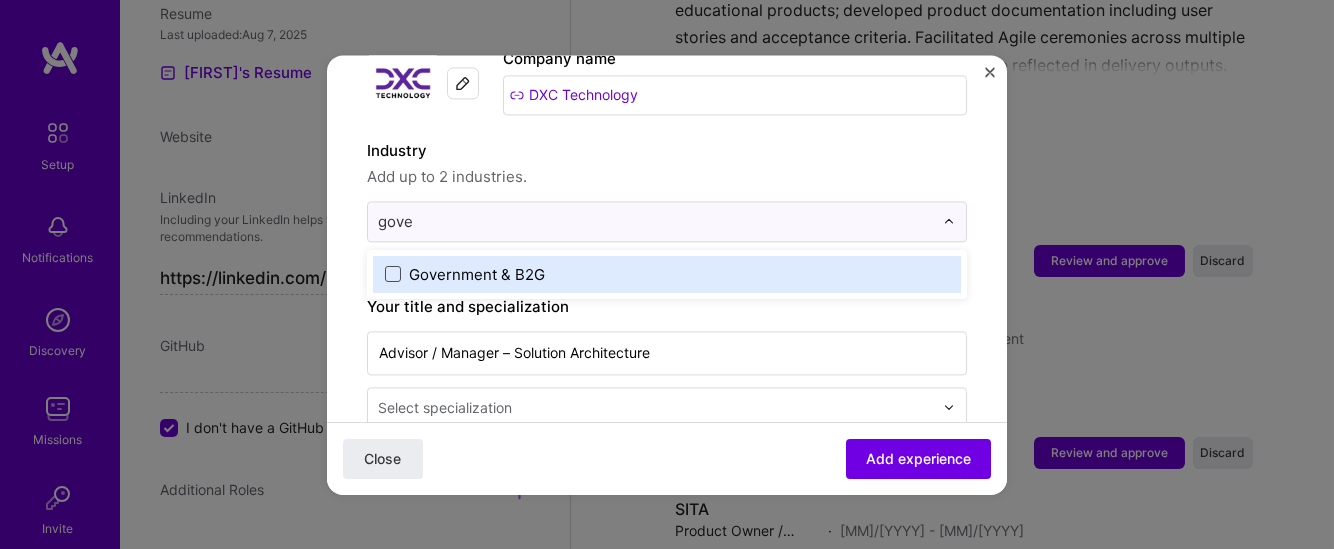 click at bounding box center (393, 274) 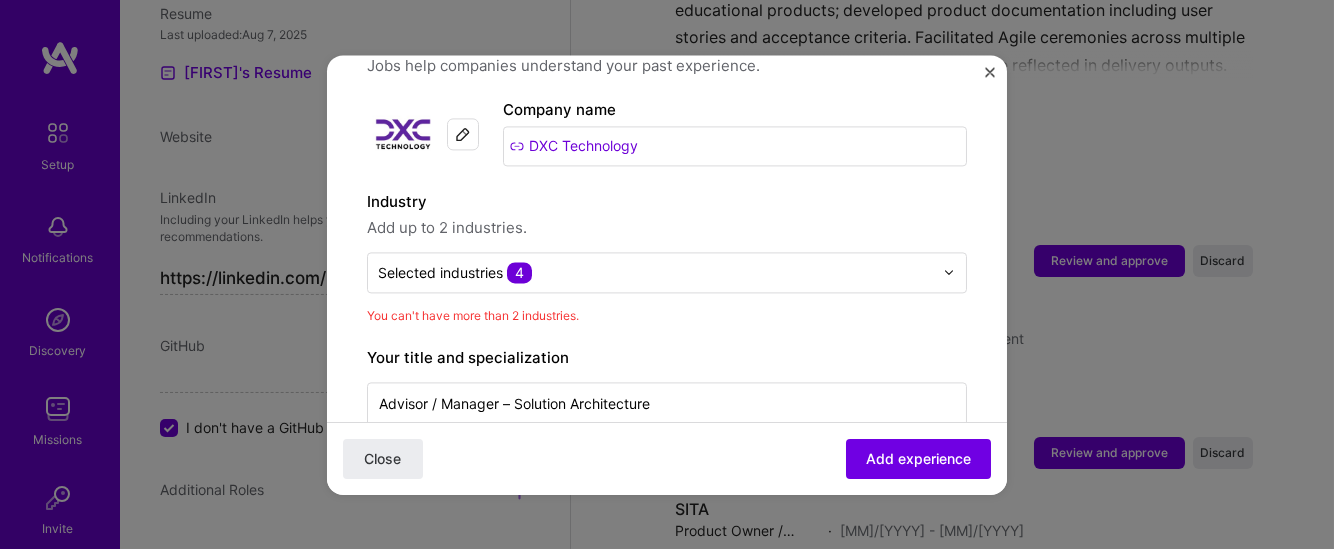scroll, scrollTop: 151, scrollLeft: 0, axis: vertical 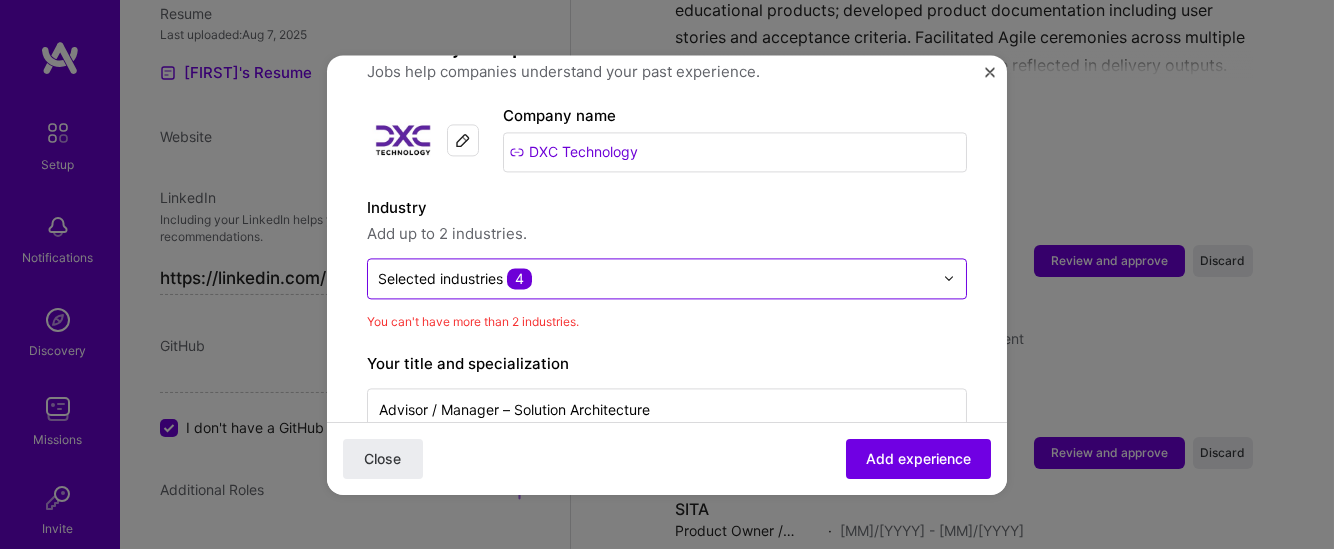 click at bounding box center [655, 278] 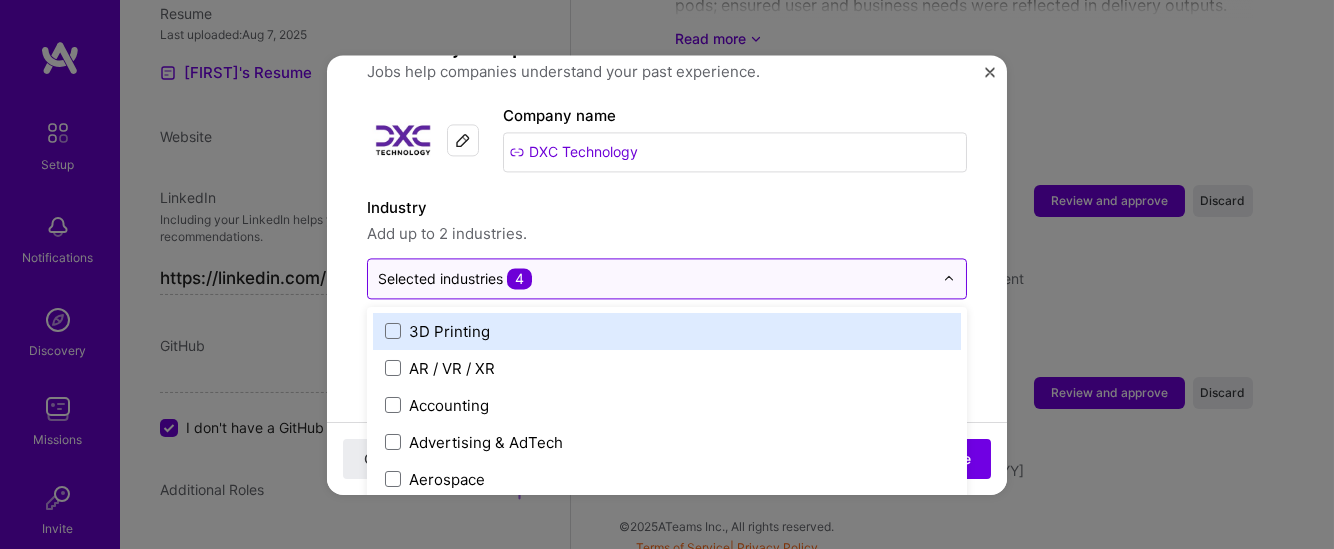 scroll, scrollTop: 2413, scrollLeft: 0, axis: vertical 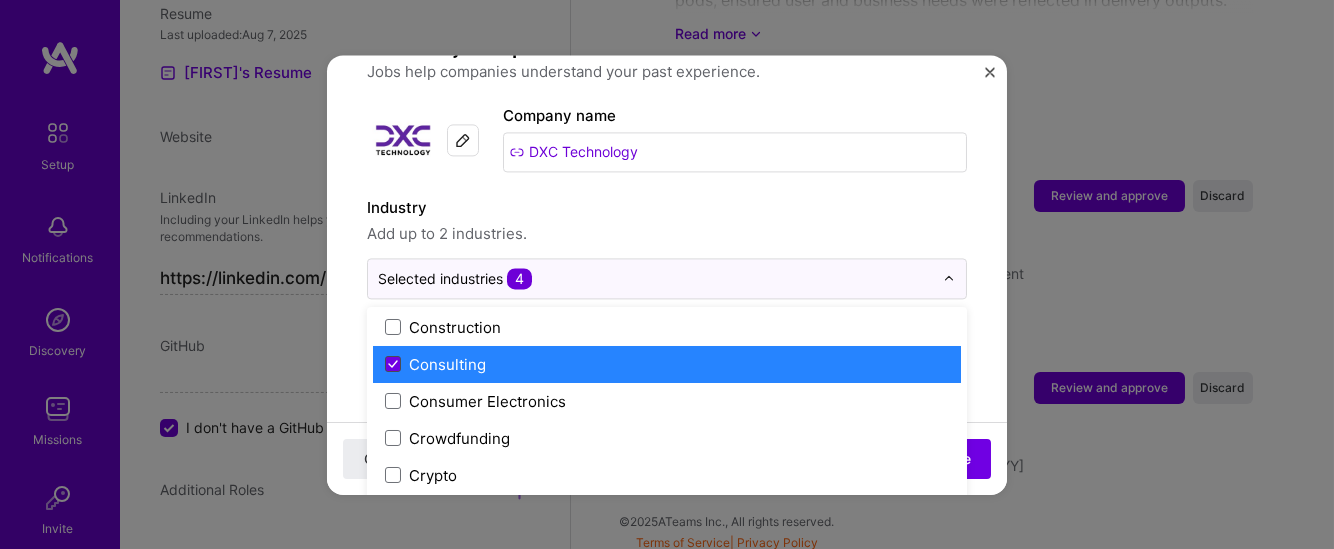 click 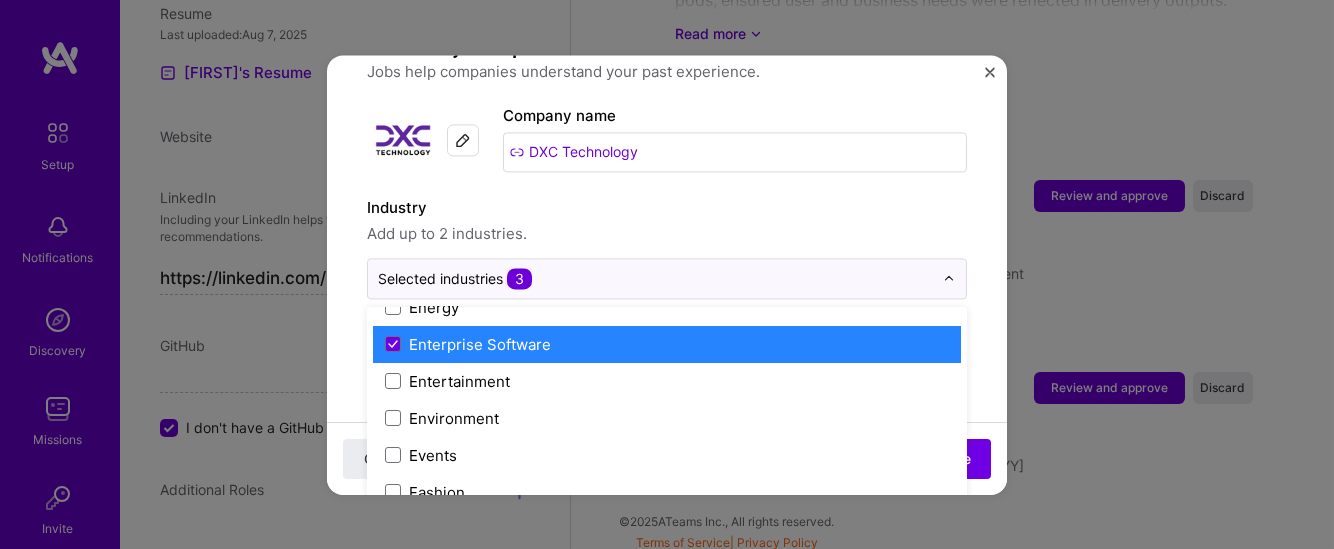 scroll, scrollTop: 1922, scrollLeft: 0, axis: vertical 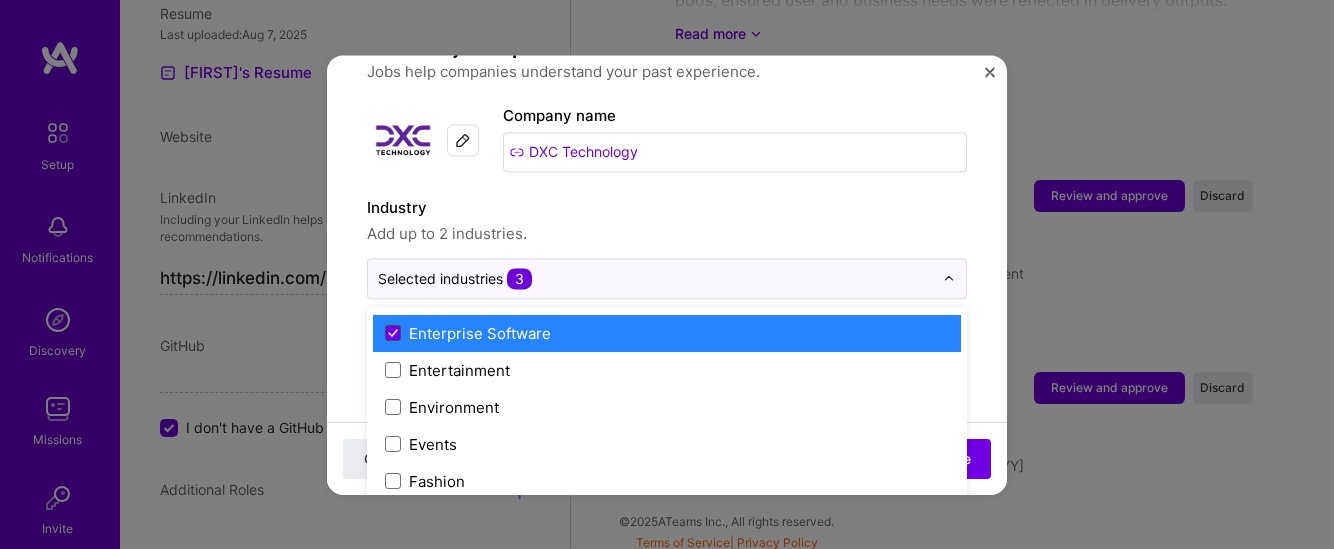 click 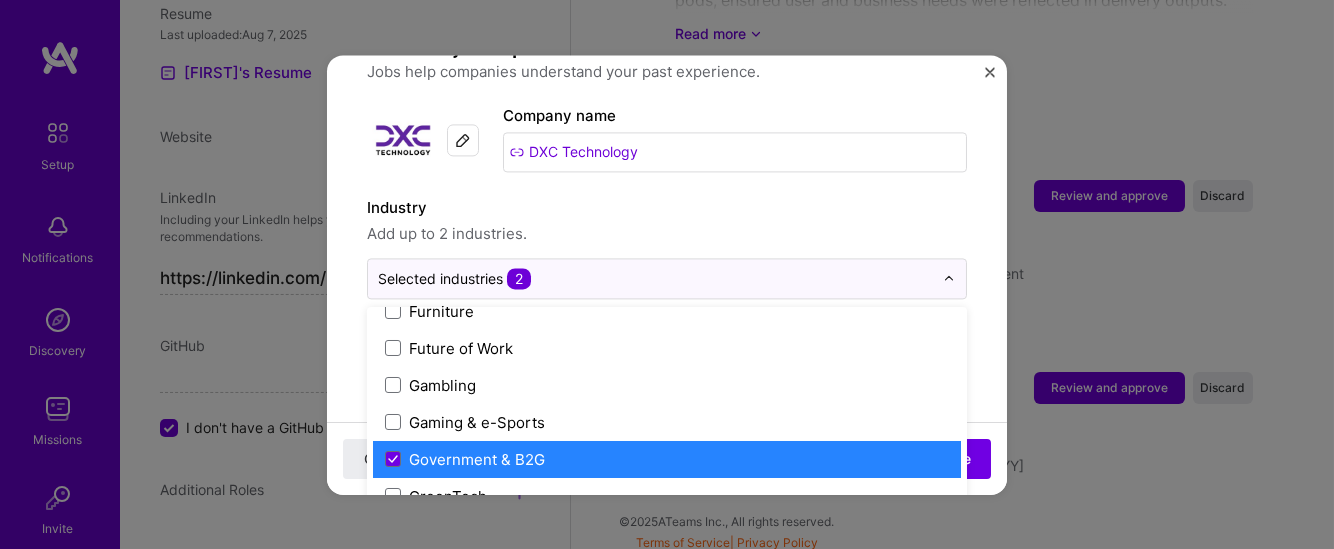 scroll, scrollTop: 2239, scrollLeft: 0, axis: vertical 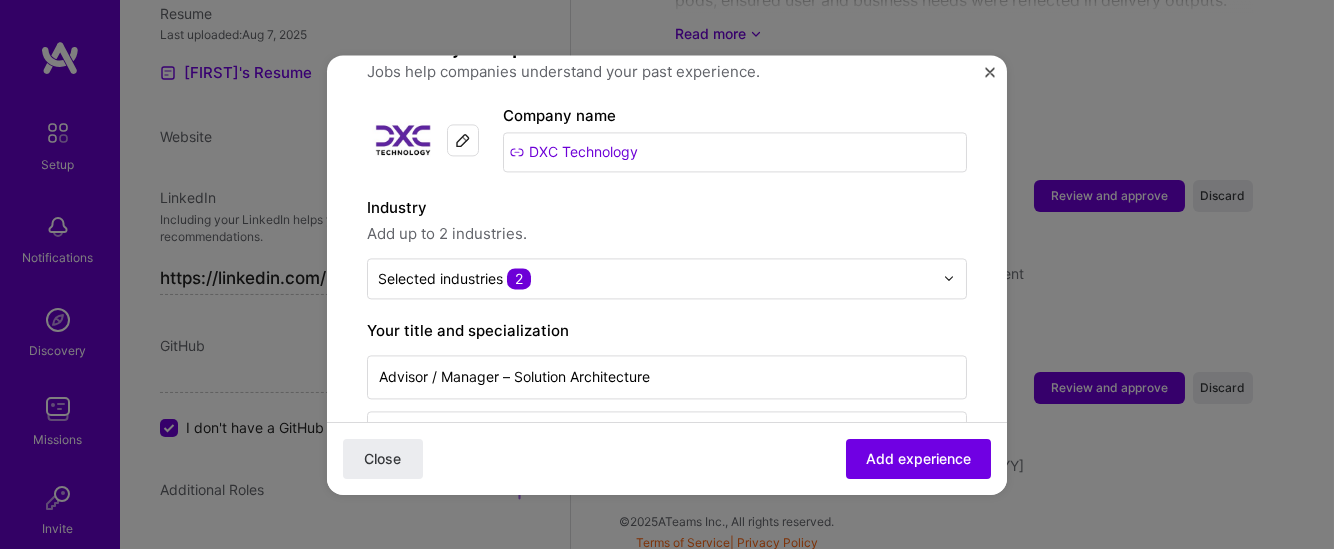 click on "Company name DXC Technology
Industry Add up to 2 industries. Selected industries 2 Your title and specialization Advisor / Manager – Solution Architecture Select specialization Duration May, 2022
to
I still work here Skills used — Add up to 12 skills Any new skills will be added to your profile. Enter skills... Description 100 characters minimum 492 / 2,000  characters Did this role require you to manage team members? (Optional) Yes, I managed 0 team members. Were you involved from inception to launch (0 - >  1)? (Optional) Zero to one is creation and development of a unique product from the ground up. I was involved in zero to one with this project Related projects (Optional) Connect a project you worked on at this position. Select projects Close" at bounding box center (667, 708) 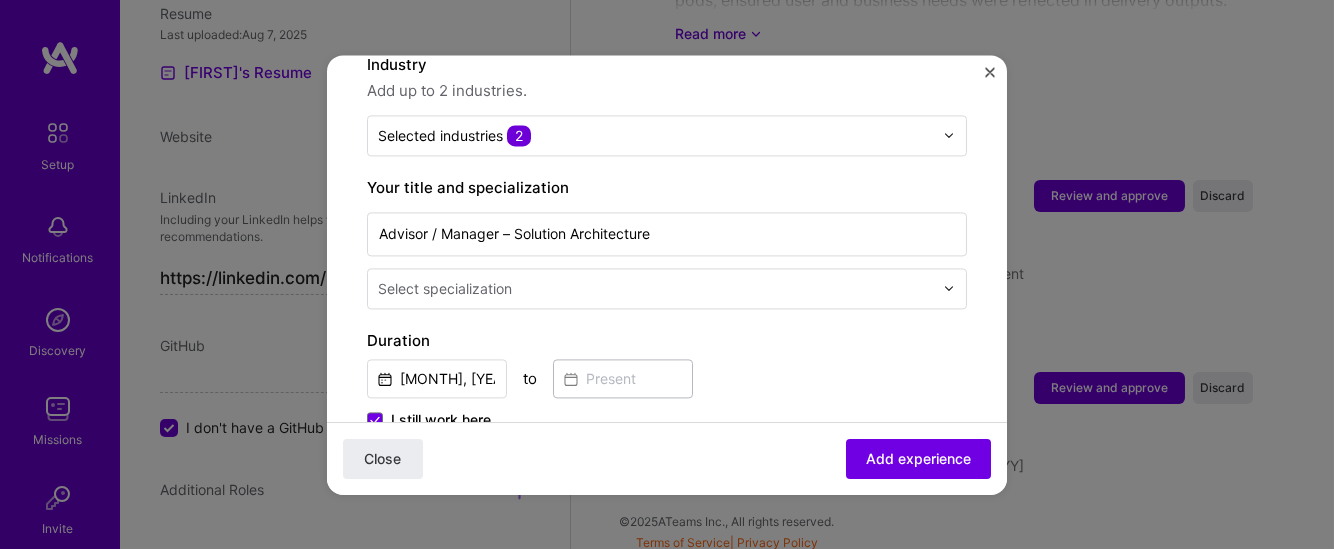 scroll, scrollTop: 307, scrollLeft: 0, axis: vertical 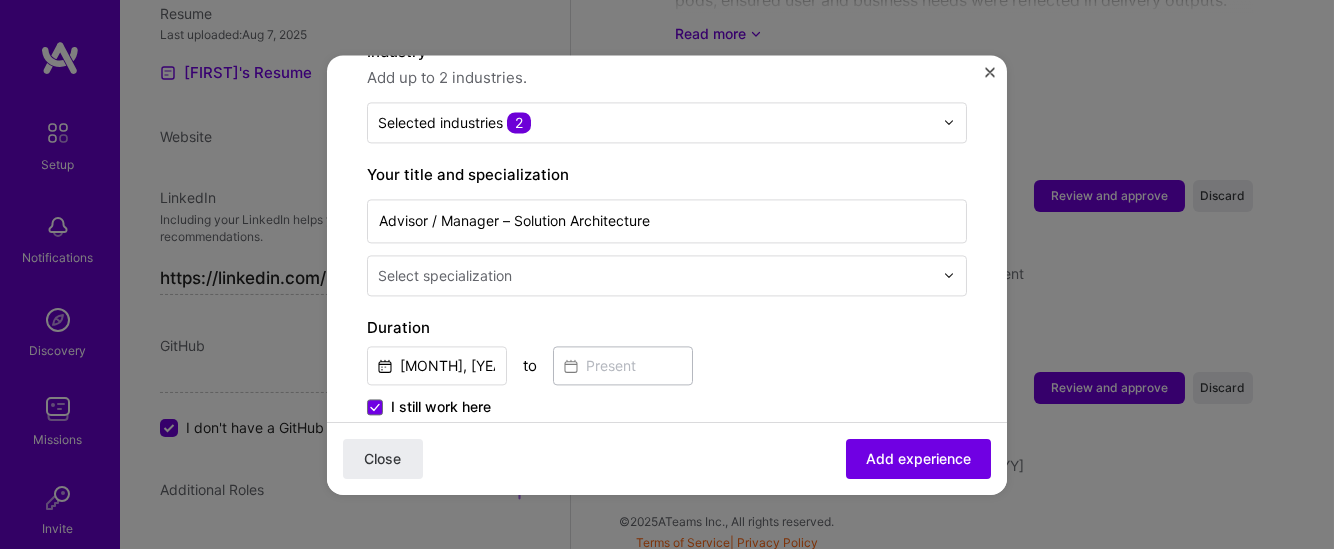 click at bounding box center [657, 275] 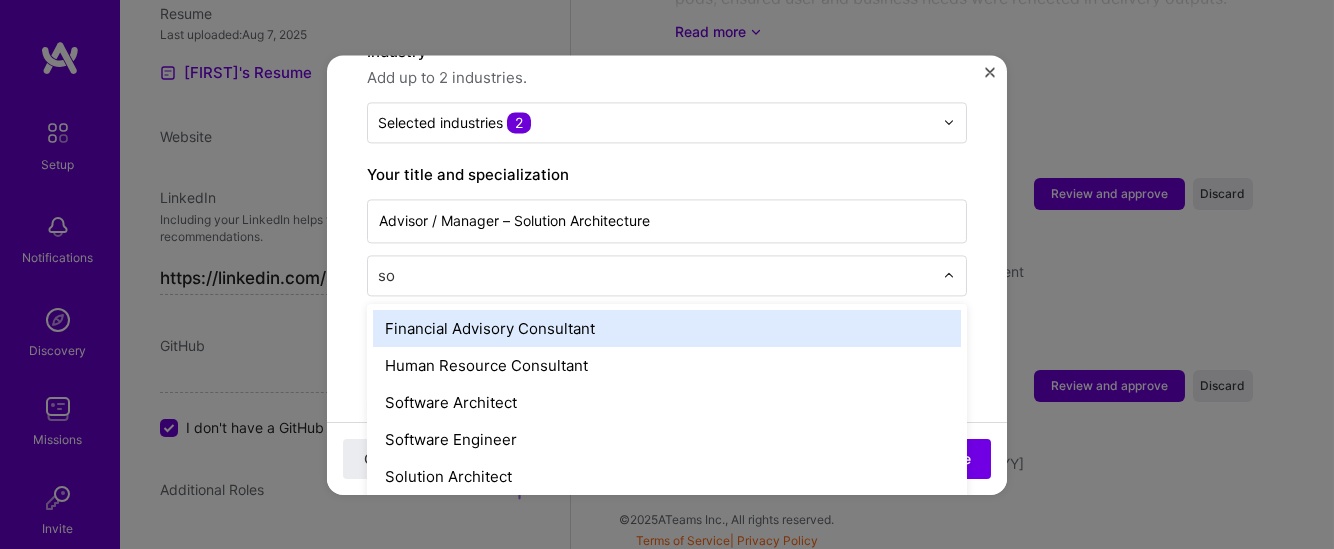 type on "sol" 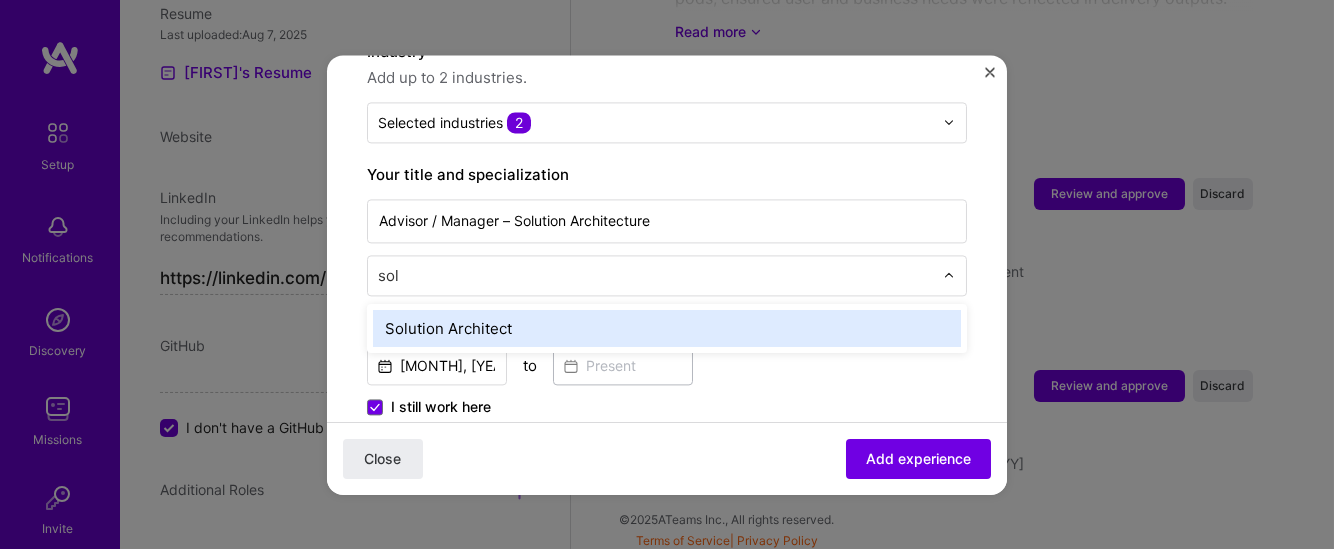 click on "Solution Architect" at bounding box center [667, 328] 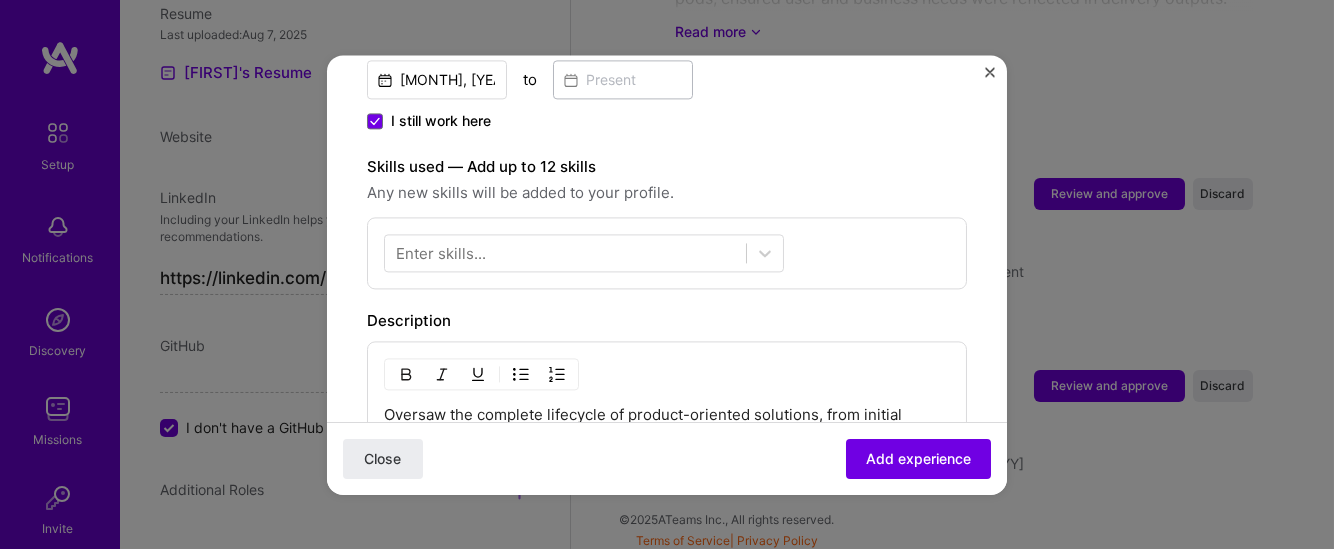 scroll, scrollTop: 640, scrollLeft: 0, axis: vertical 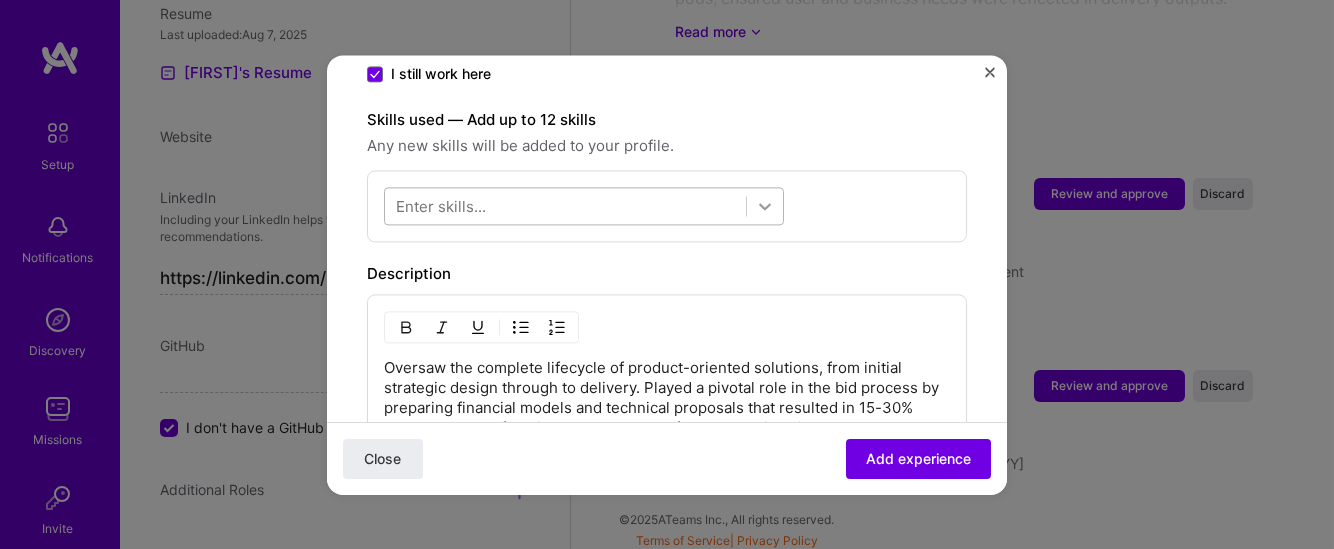 click at bounding box center [765, 206] 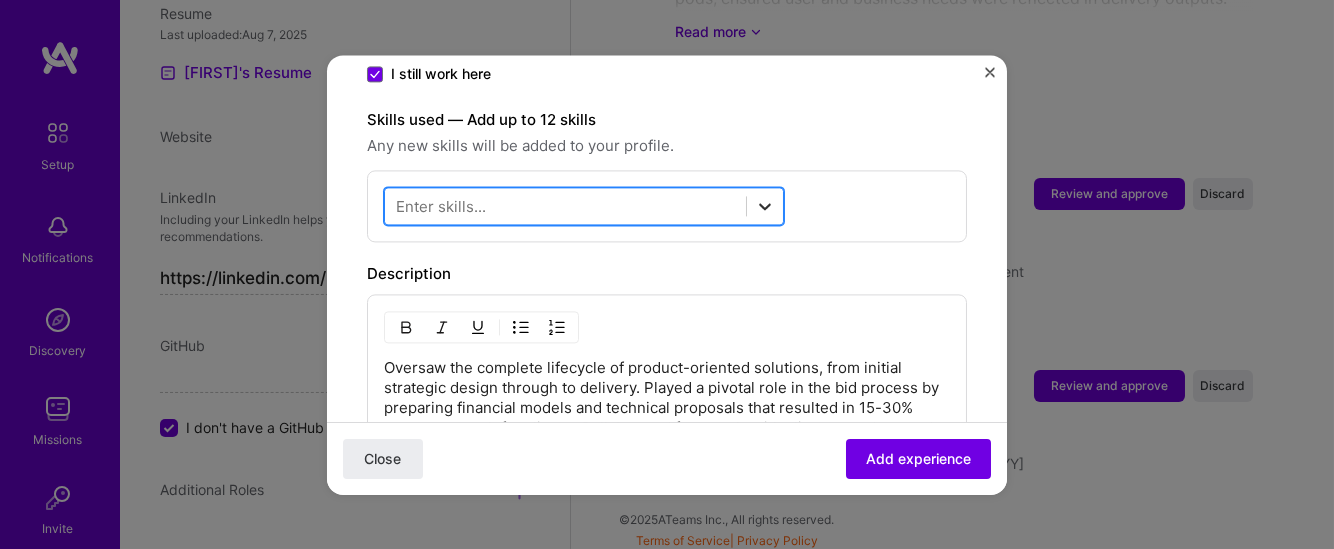 click at bounding box center (765, 206) 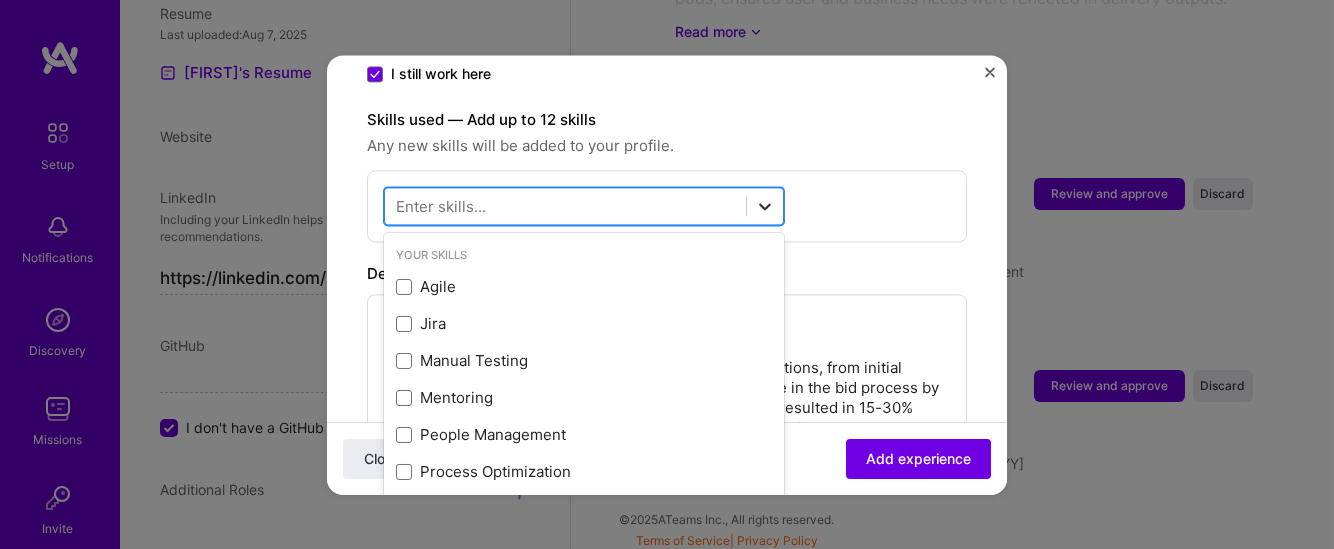 click at bounding box center (765, 206) 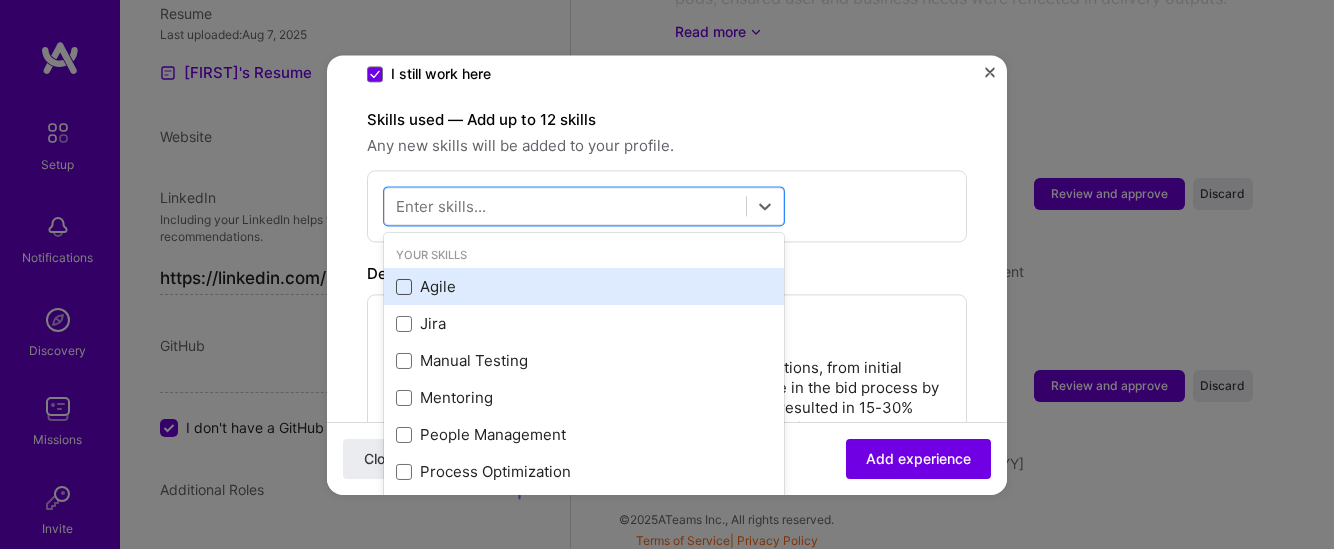 click at bounding box center (404, 287) 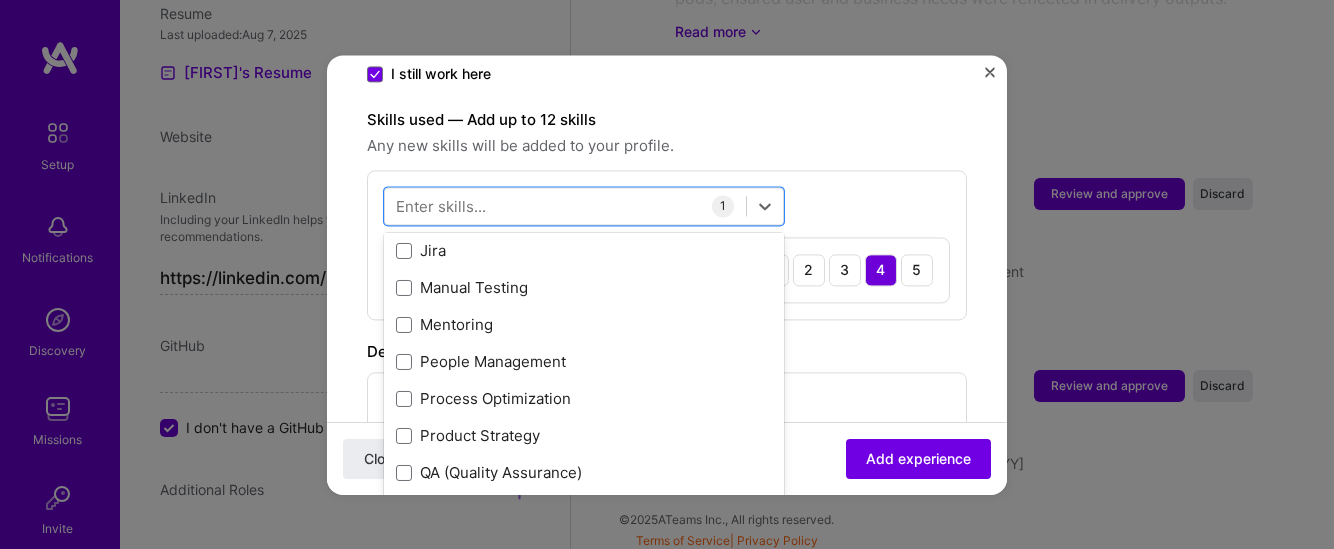 scroll, scrollTop: 113, scrollLeft: 0, axis: vertical 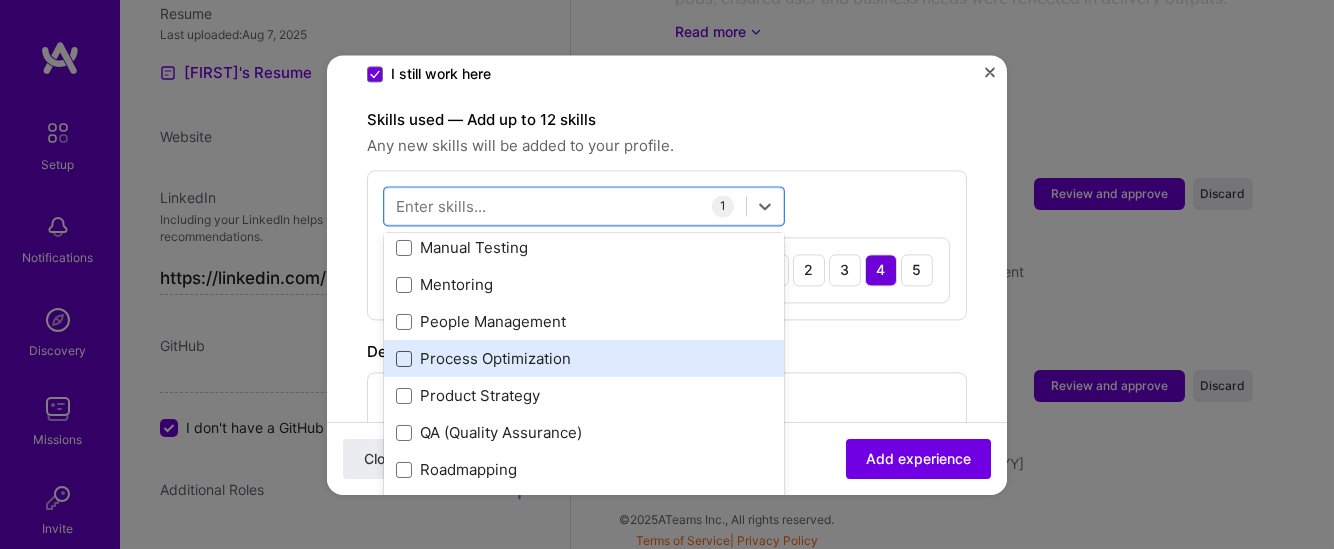 click at bounding box center [404, 359] 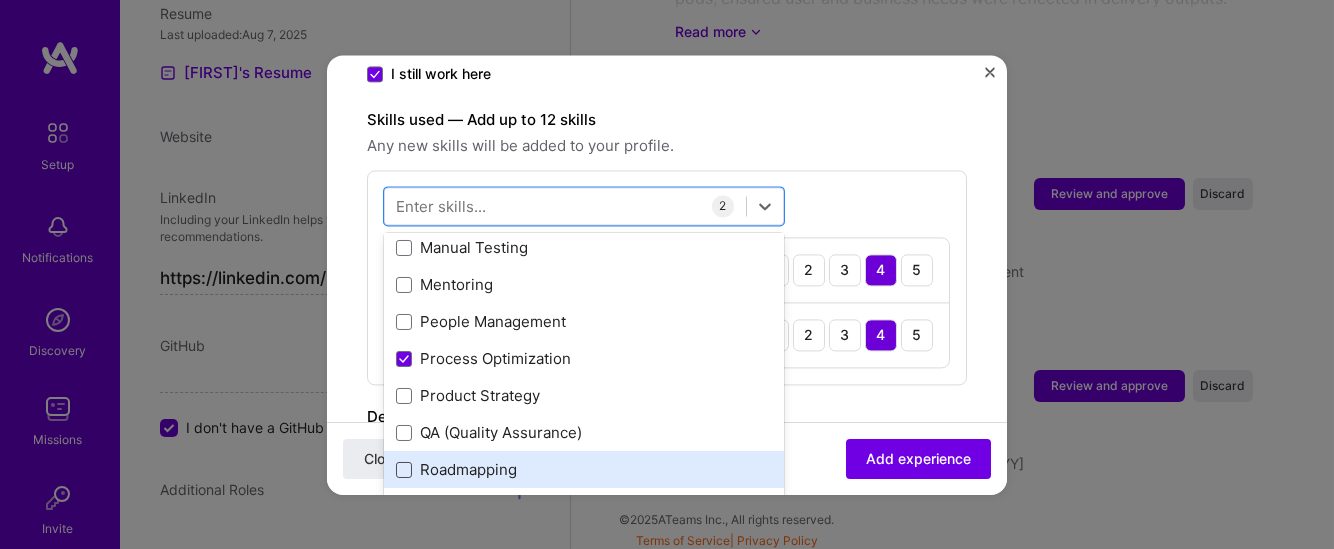 click at bounding box center [404, 470] 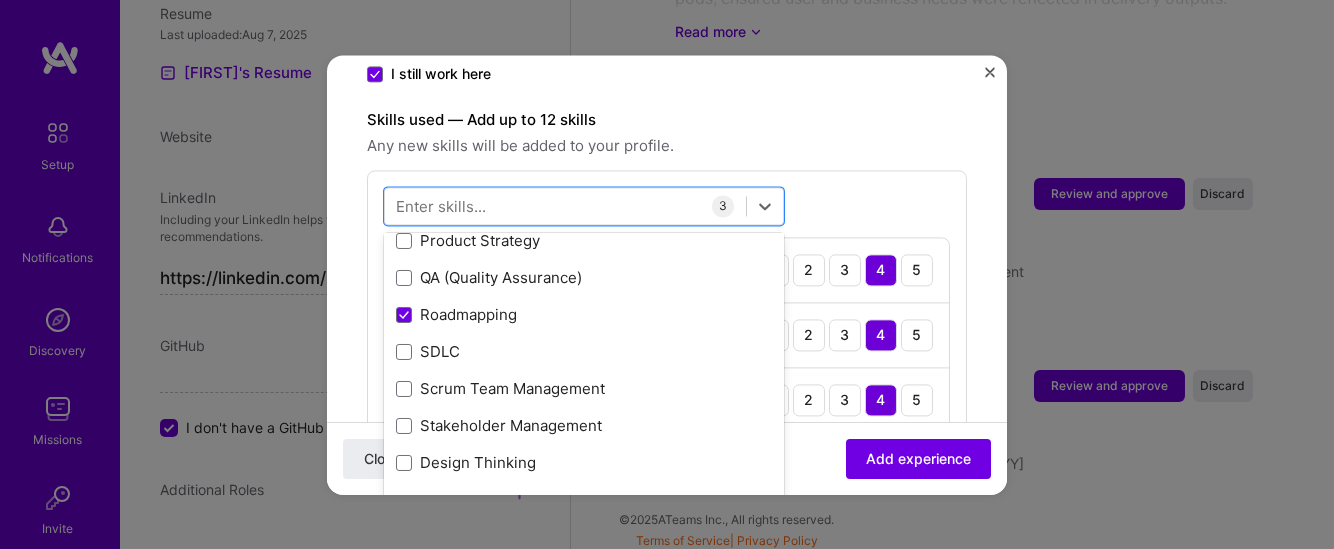 scroll, scrollTop: 309, scrollLeft: 0, axis: vertical 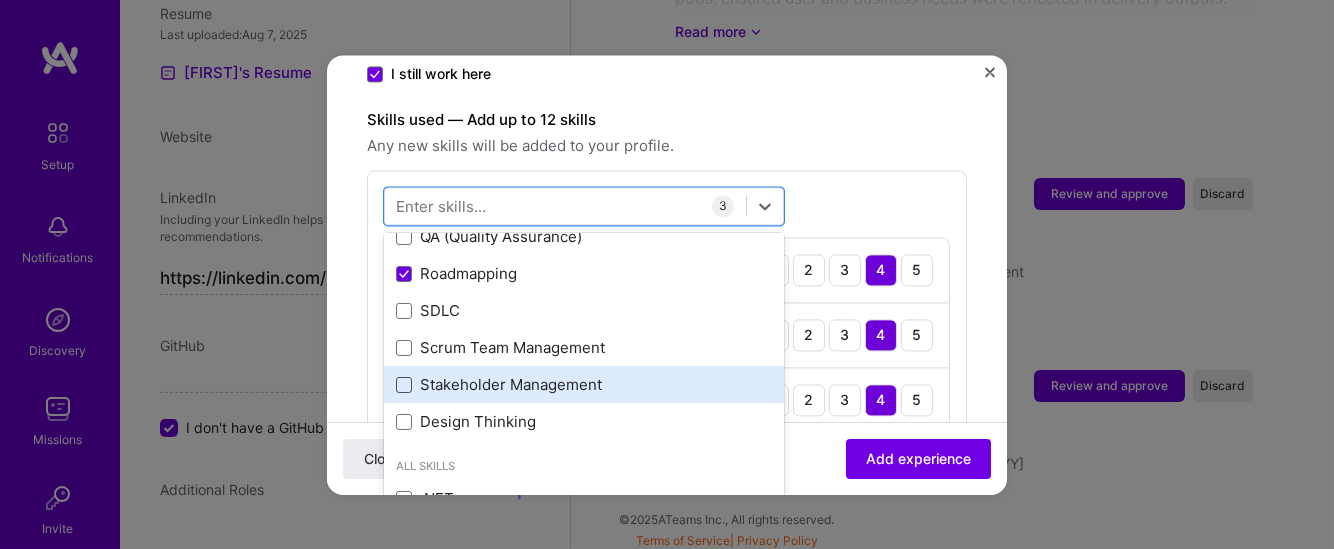 click at bounding box center [404, 385] 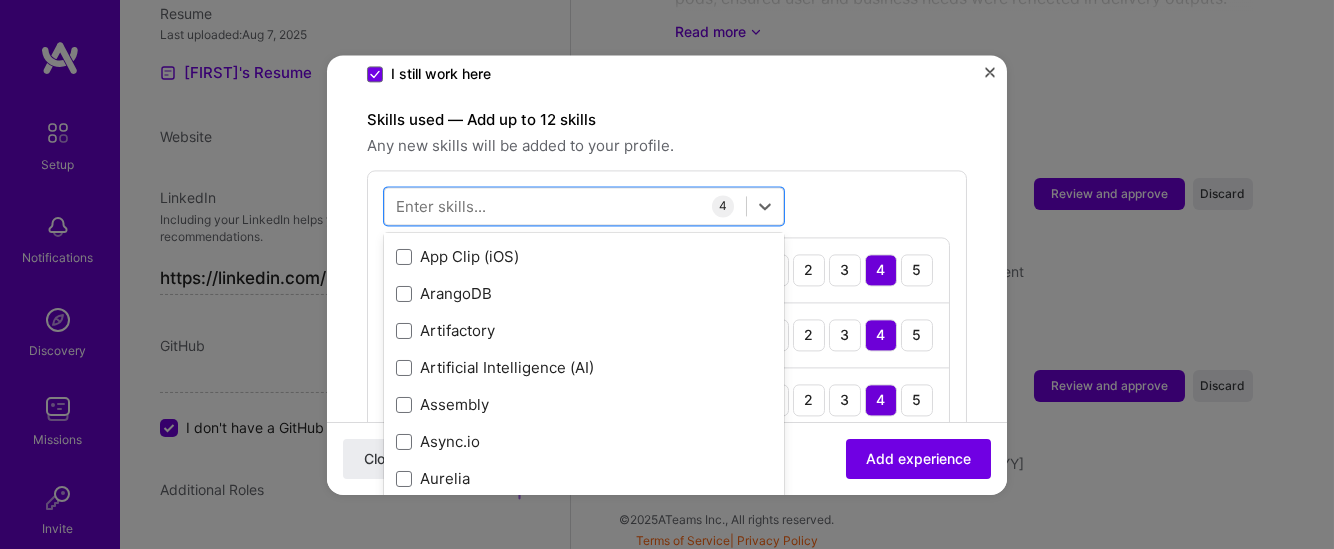 scroll, scrollTop: 1849, scrollLeft: 0, axis: vertical 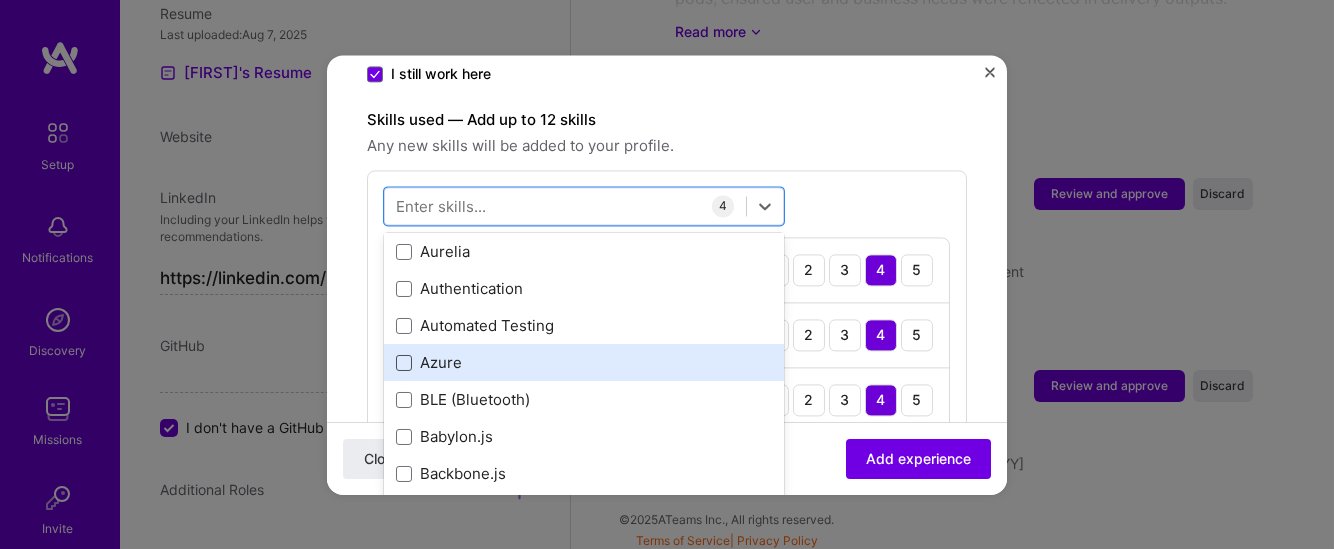 click at bounding box center (404, 363) 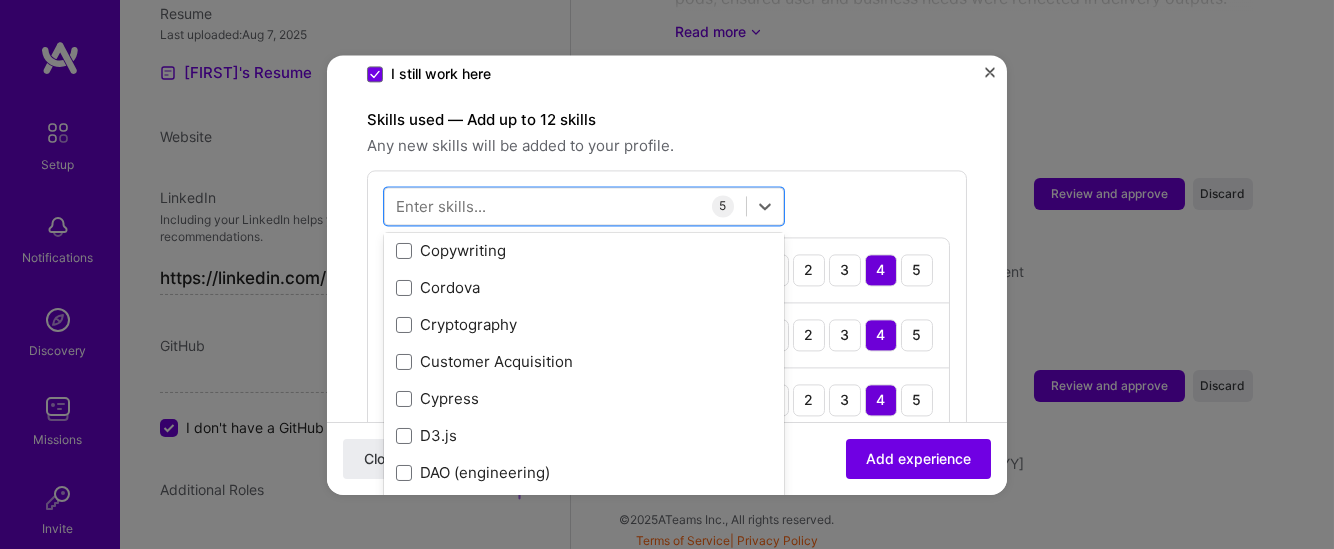 scroll, scrollTop: 3372, scrollLeft: 0, axis: vertical 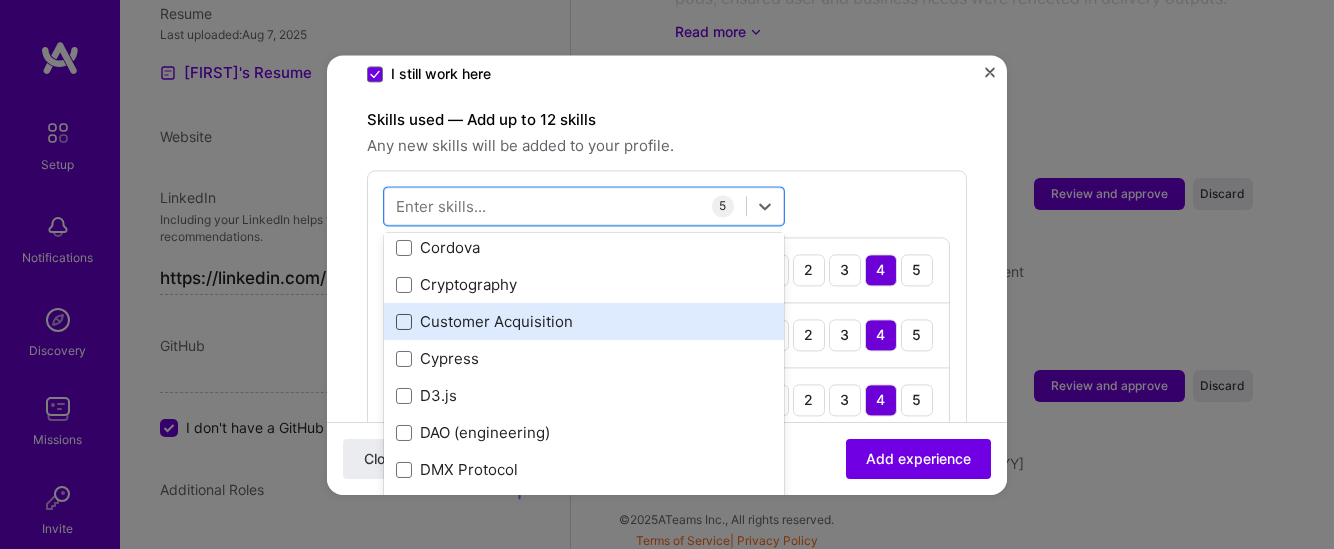 click at bounding box center (404, 322) 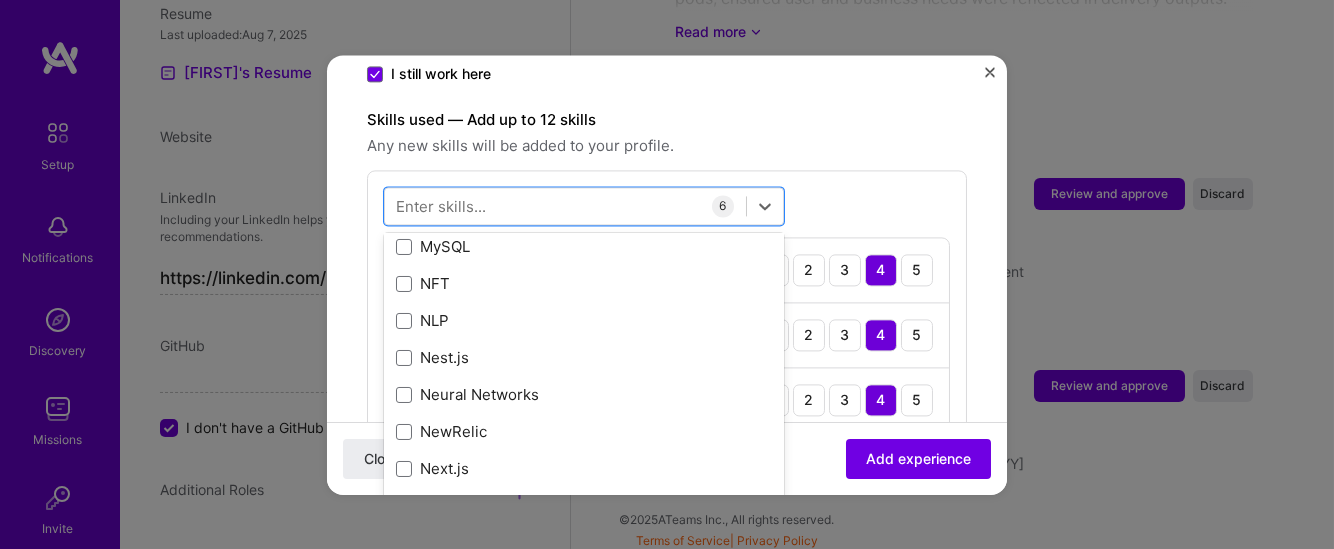 scroll, scrollTop: 8375, scrollLeft: 0, axis: vertical 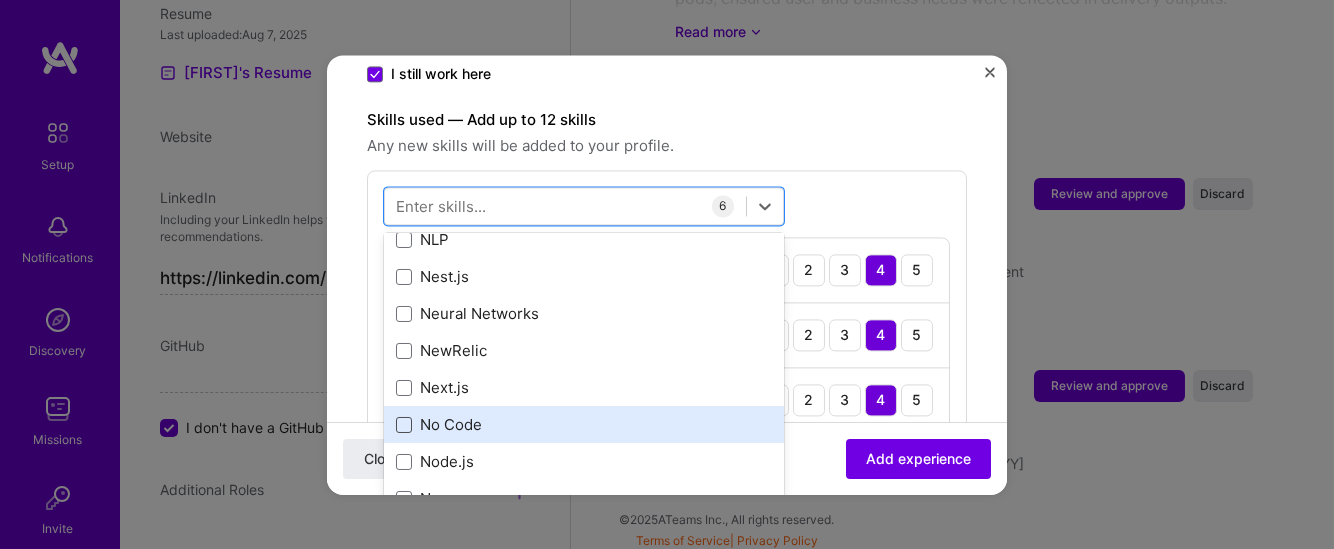 click at bounding box center (404, 425) 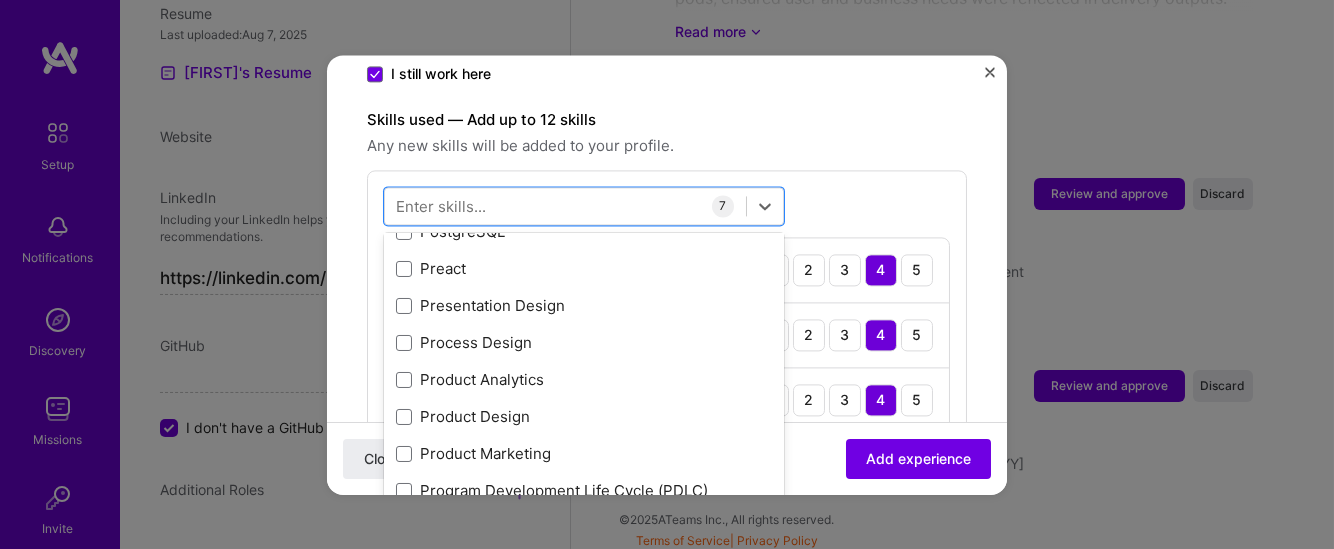 scroll, scrollTop: 9467, scrollLeft: 0, axis: vertical 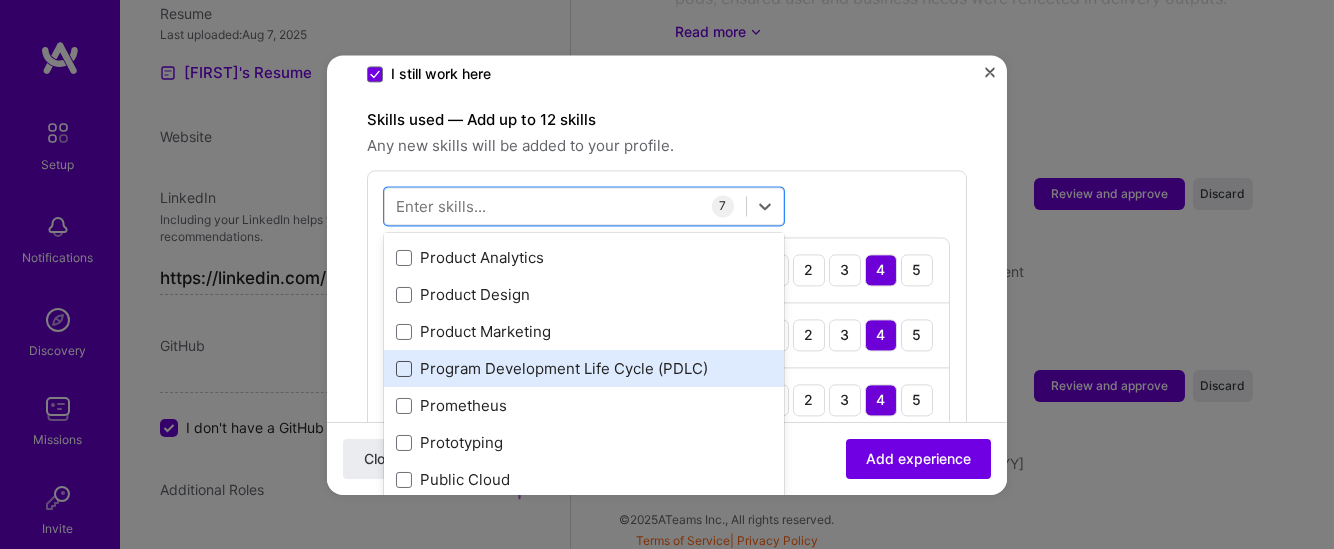 click at bounding box center (404, 369) 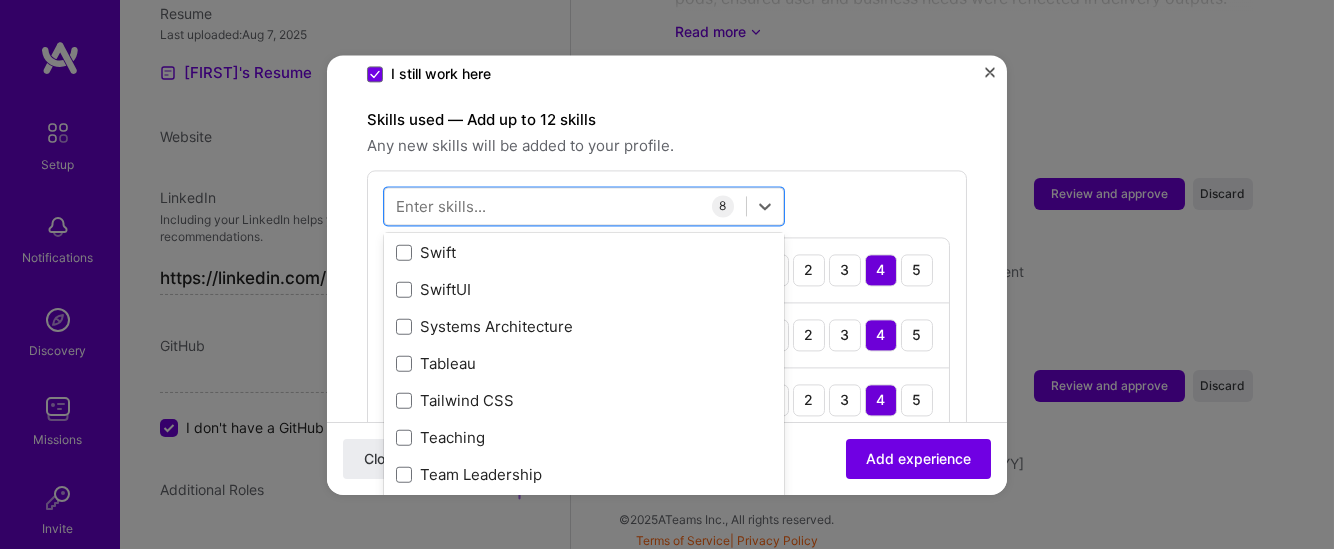 scroll, scrollTop: 11985, scrollLeft: 0, axis: vertical 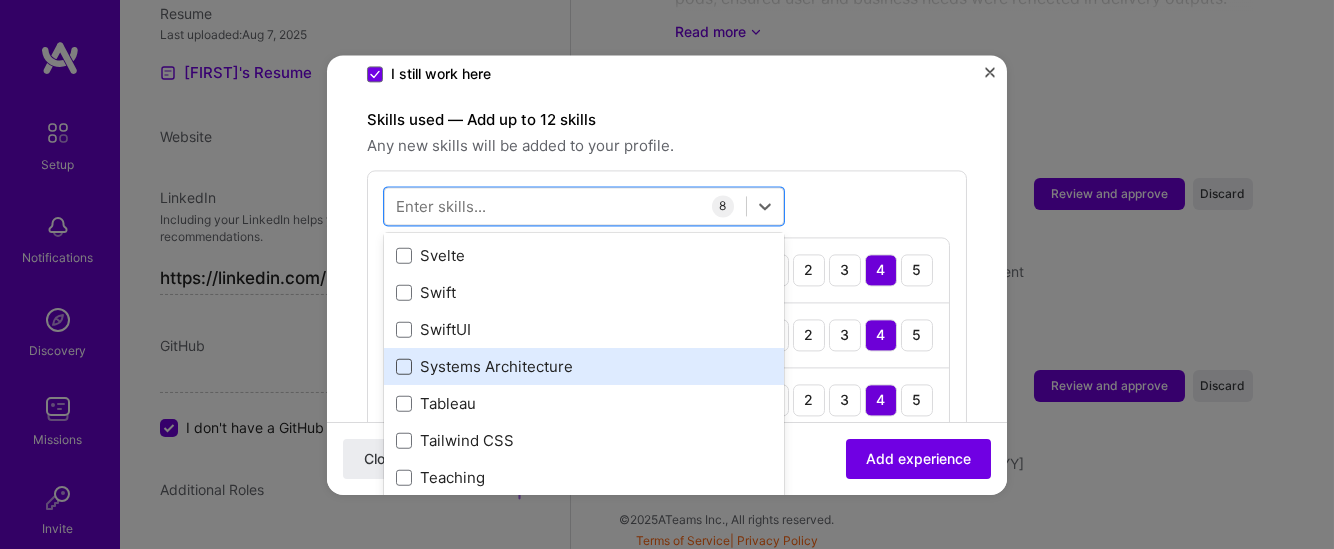 click at bounding box center [404, 367] 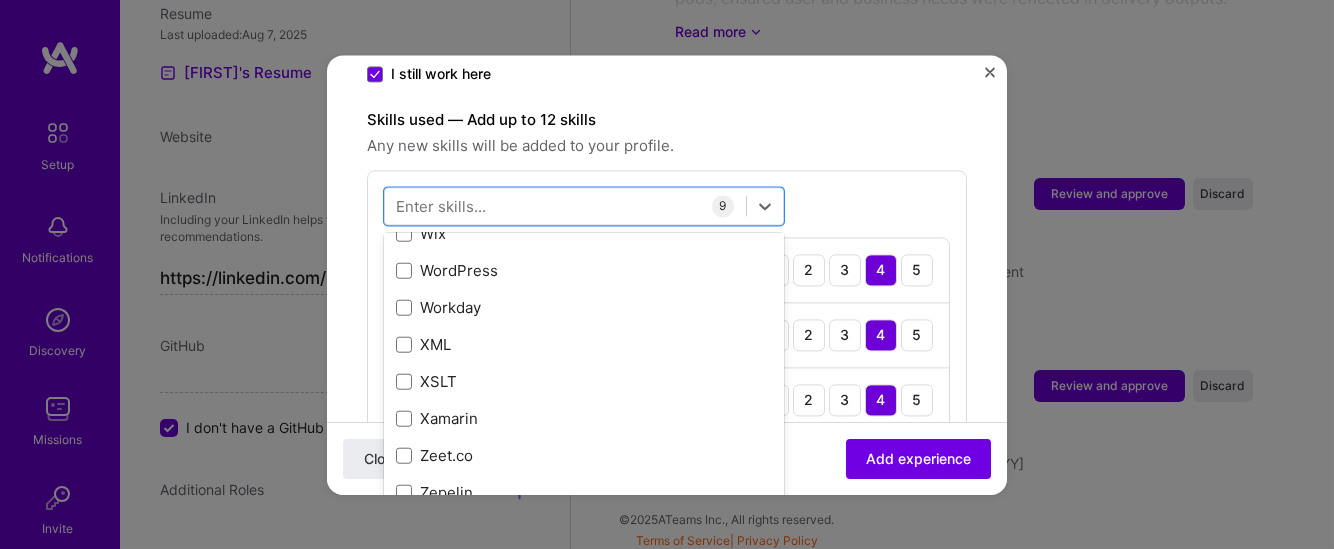scroll, scrollTop: 13769, scrollLeft: 0, axis: vertical 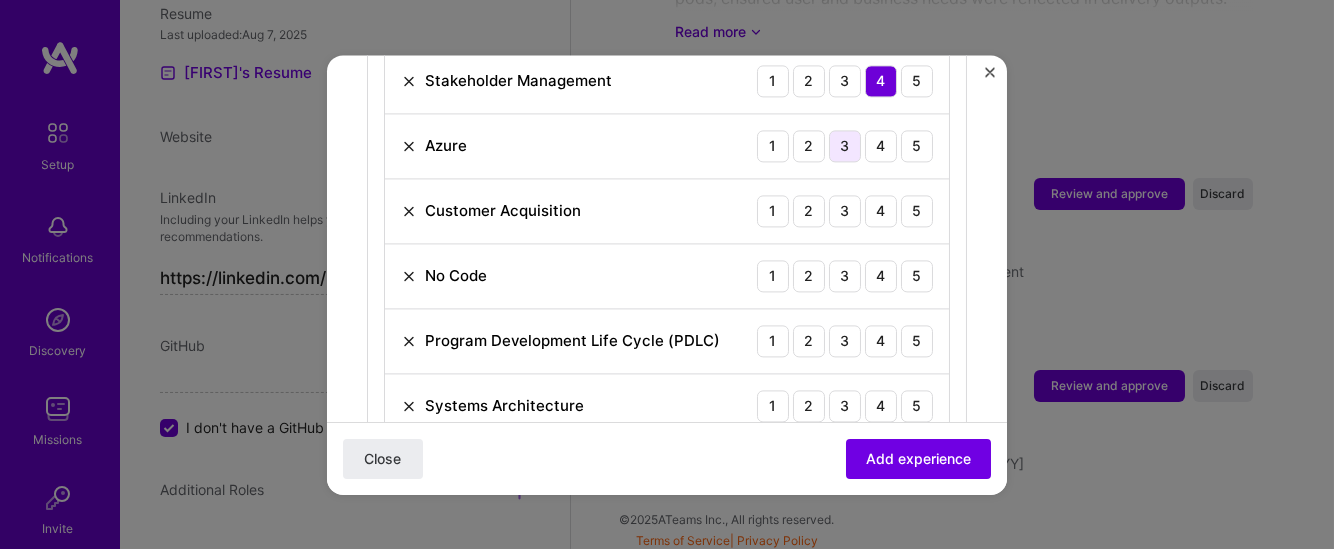 click on "3" at bounding box center (845, 146) 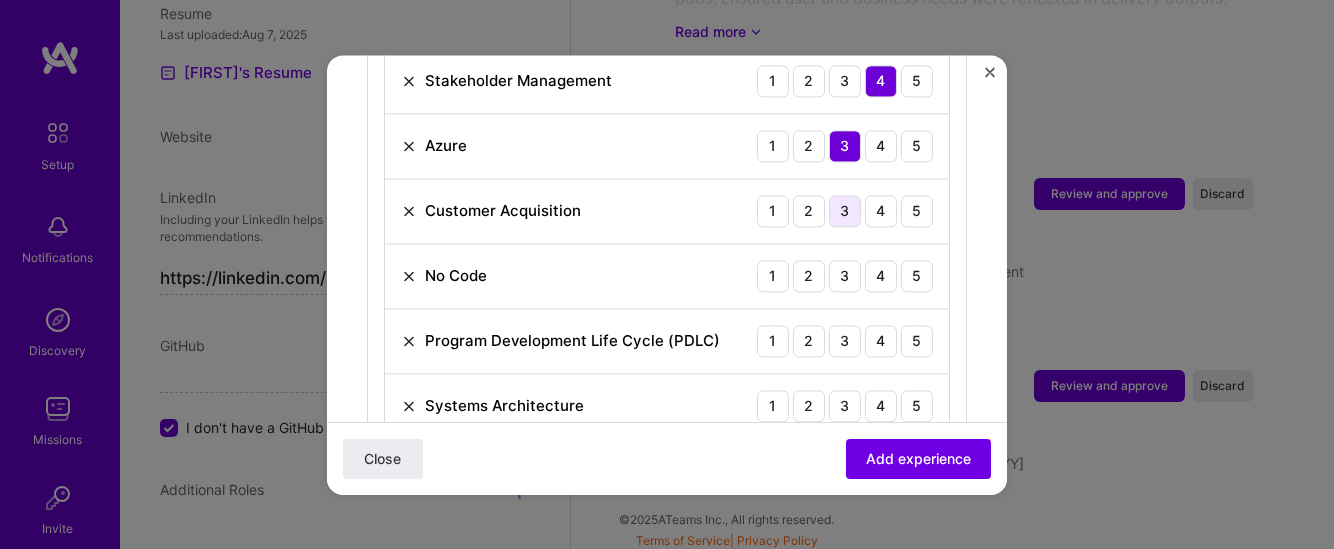 click on "3" at bounding box center (845, 211) 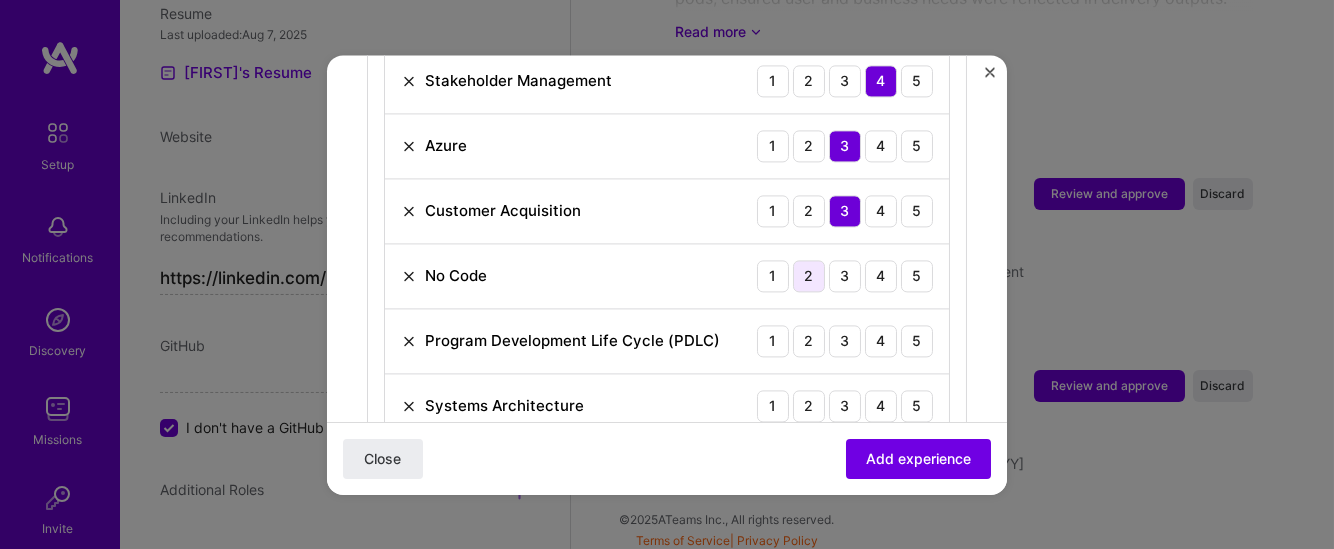 click on "2" at bounding box center (809, 276) 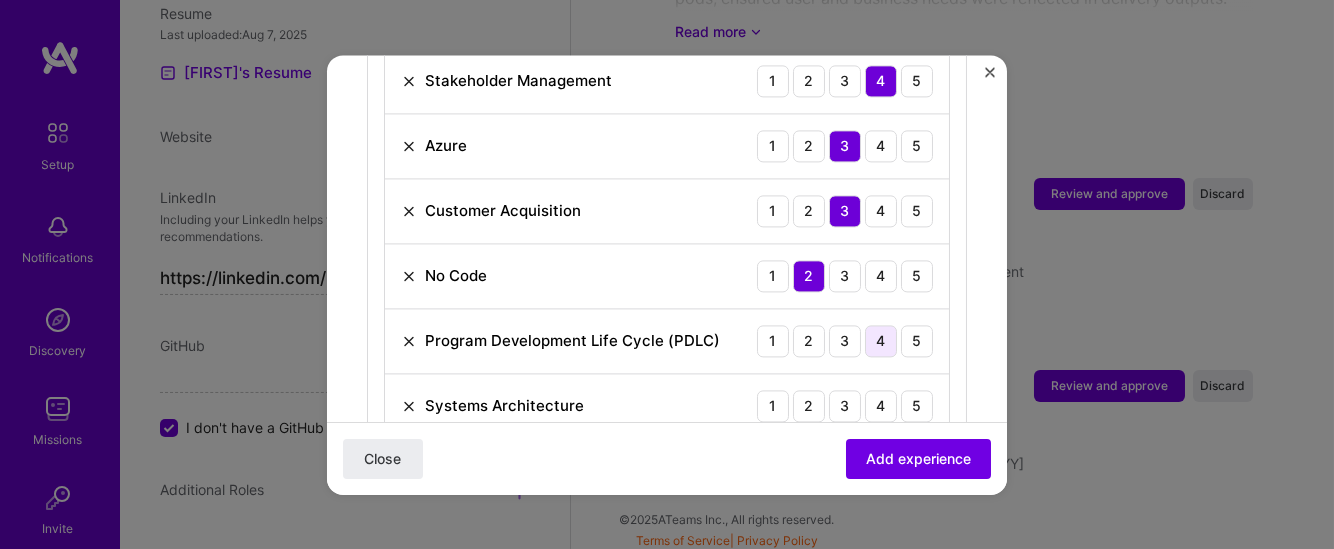 click on "4" at bounding box center [881, 341] 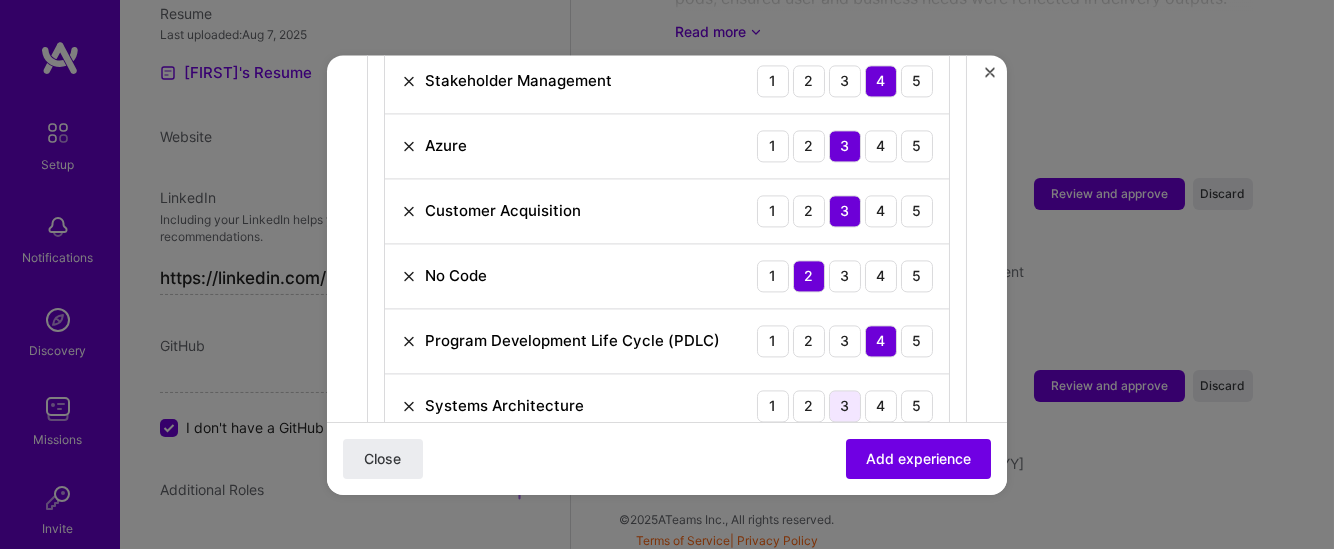 click on "3" at bounding box center [845, 406] 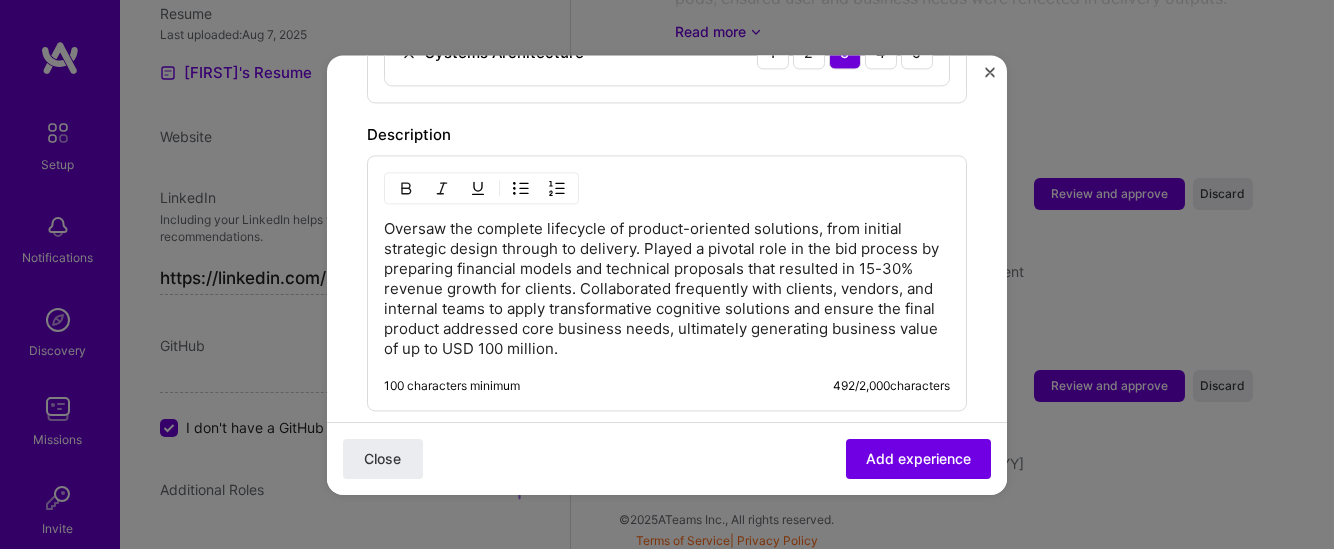 scroll, scrollTop: 1380, scrollLeft: 0, axis: vertical 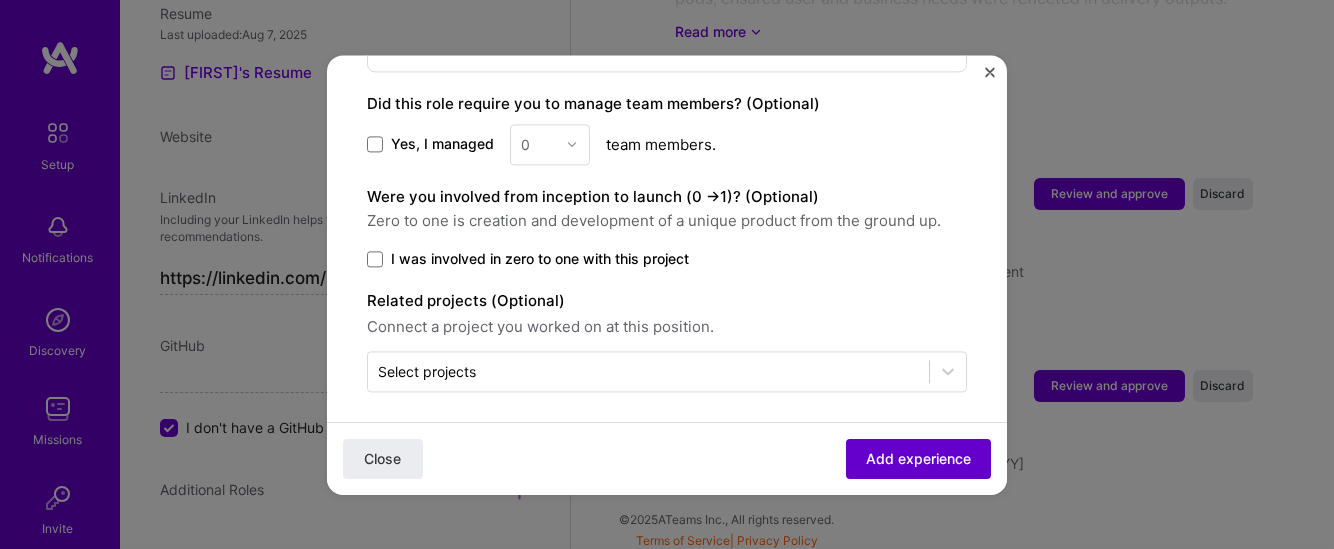 click on "Add experience" at bounding box center [918, 458] 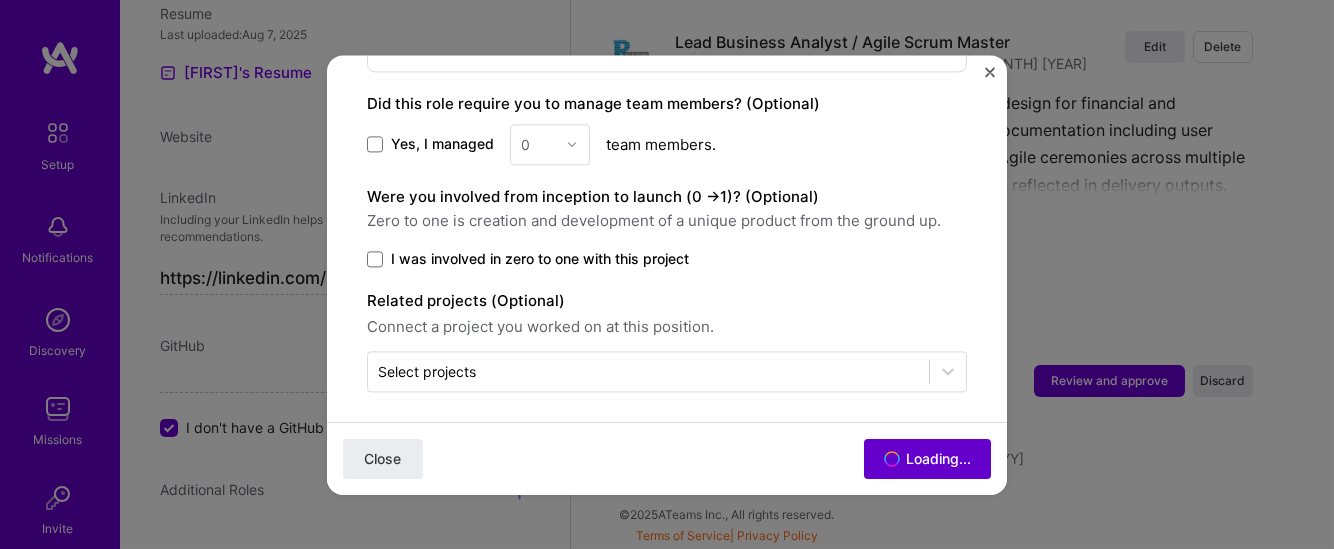 scroll, scrollTop: 2223, scrollLeft: 0, axis: vertical 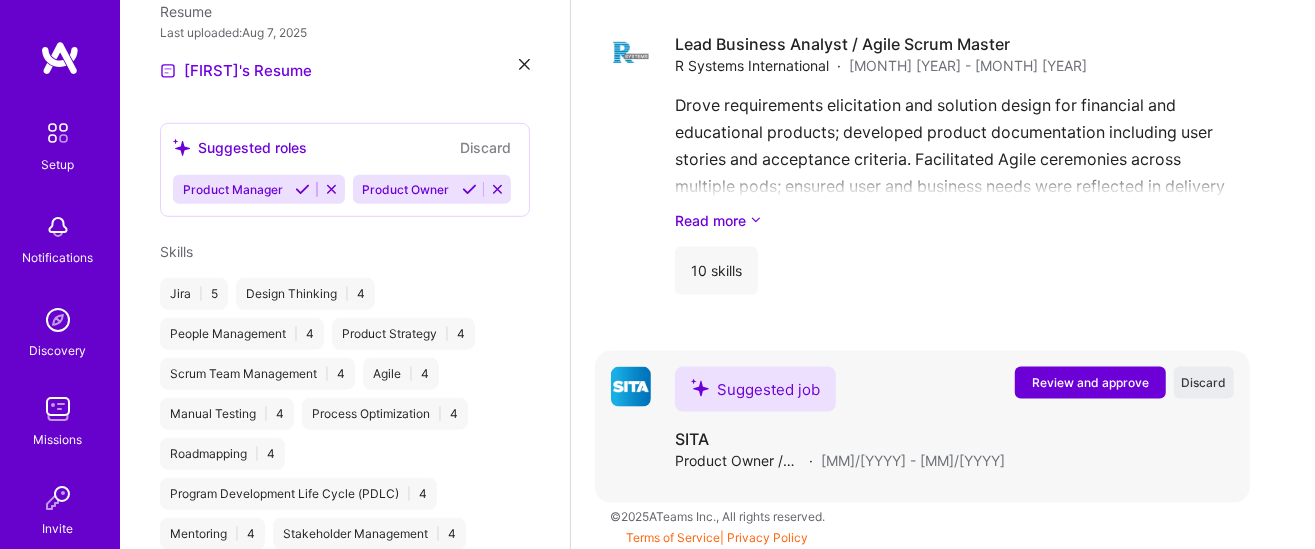 click on "Review and approve" at bounding box center (1090, 382) 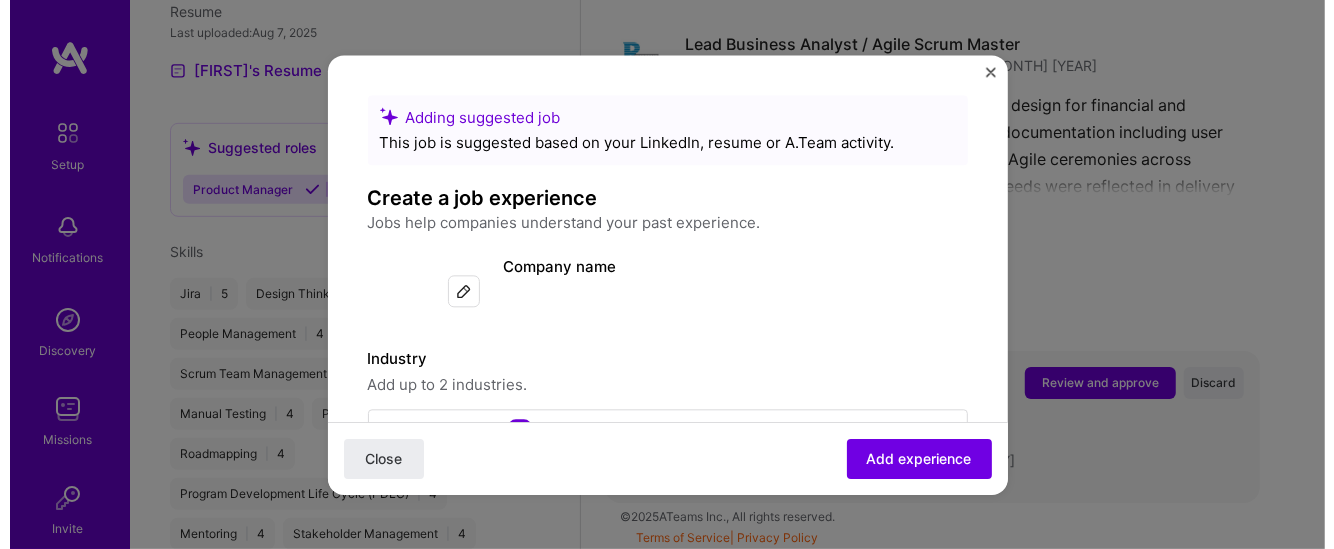 scroll, scrollTop: 1513, scrollLeft: 0, axis: vertical 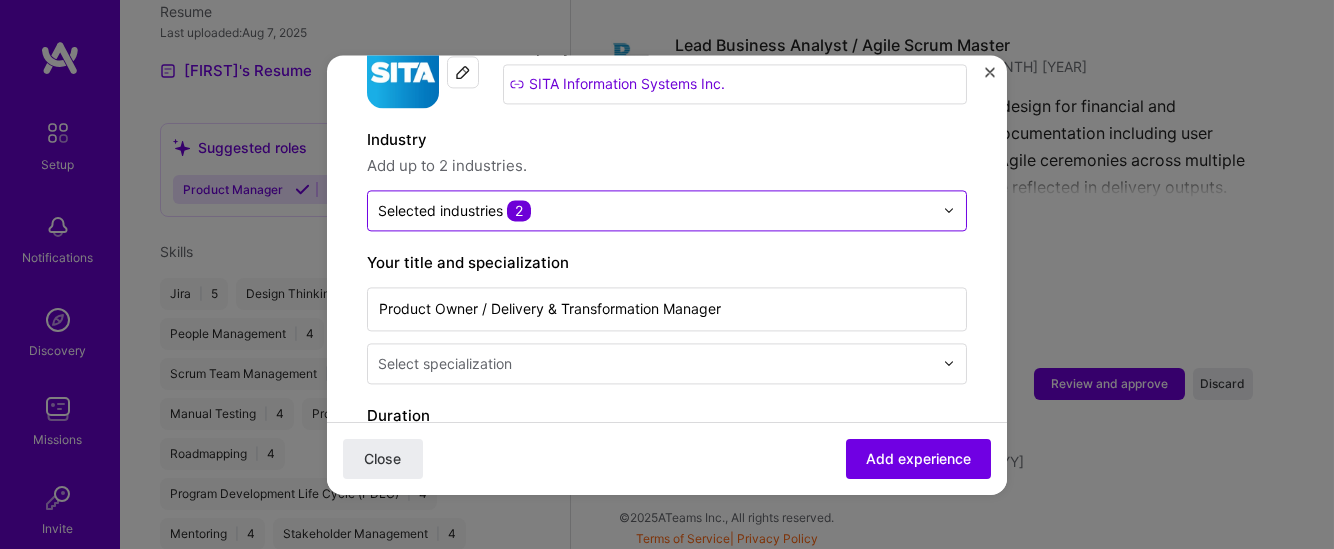 click at bounding box center [655, 210] 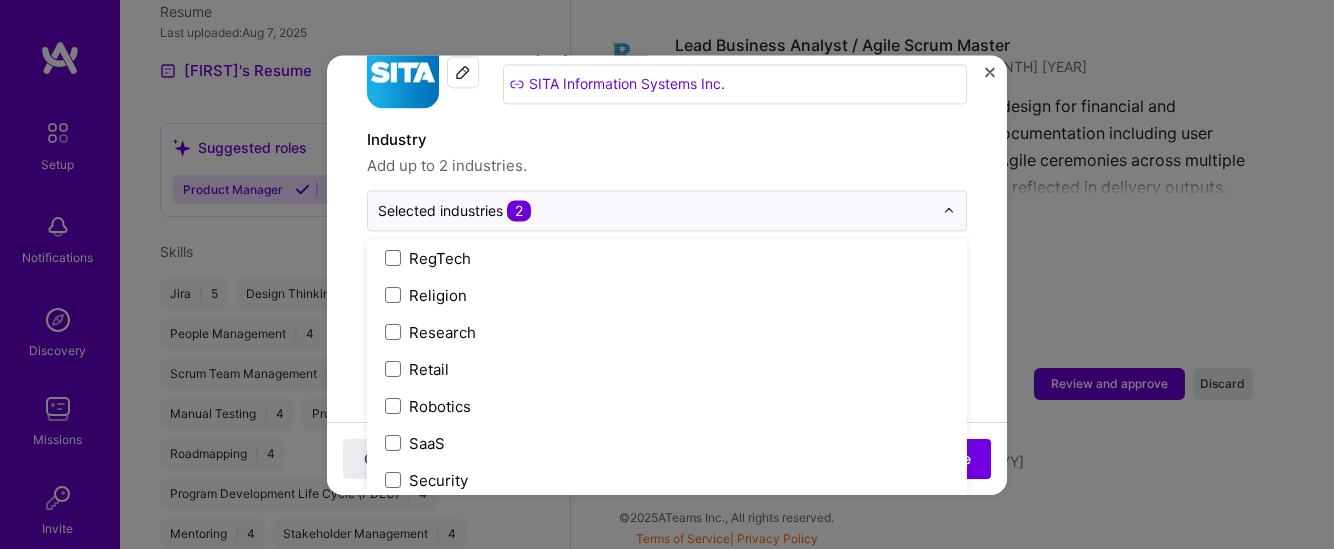 scroll, scrollTop: 4150, scrollLeft: 0, axis: vertical 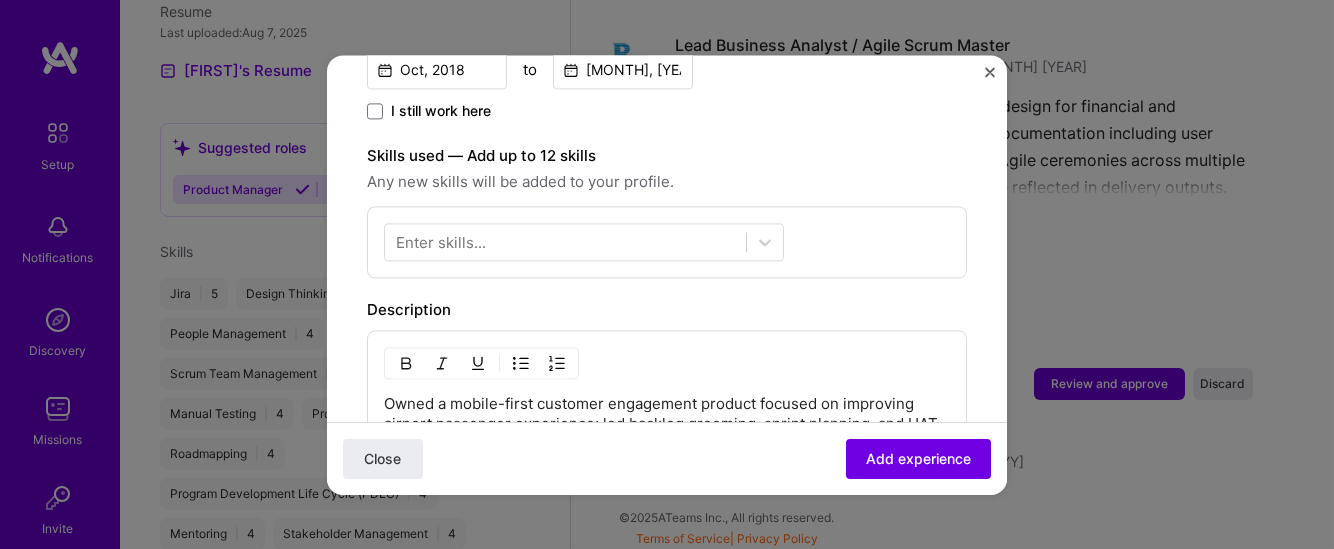 click on "Company name SITA Information Systems Inc.
Industry Add up to 2 industries. Selected industries 2 Your title and specialization Product Owner / Delivery & Transformation Manager Select specialization Duration Oct, 2018
to Apr, 2022
I still work here Skills used — Add up to 12 skills Any new skills will be added to your profile. Enter skills... Description 100 characters minimum 479 / 2,000  characters Did this role require you to manage team members? (Optional) Yes, I managed 0 team members. Were you involved from inception to launch (0 - >  1)? (Optional) Zero to one is creation and development of a unique product from the ground up. I was involved in zero to one with this project Related projects (Optional) Close" at bounding box center [667, 274] 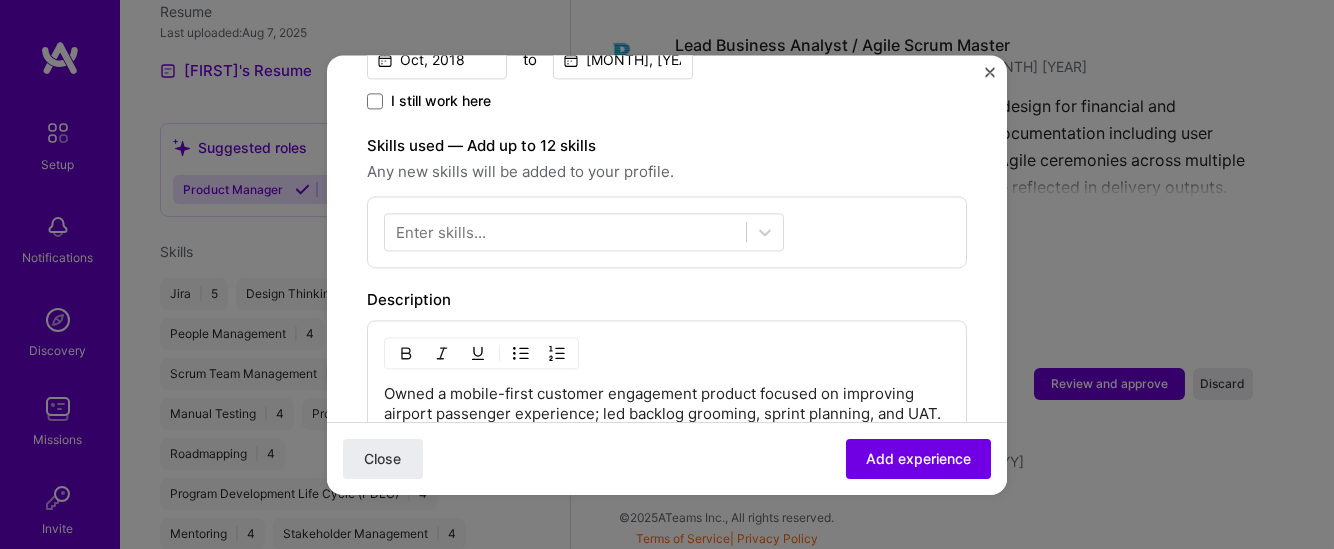 scroll, scrollTop: 622, scrollLeft: 0, axis: vertical 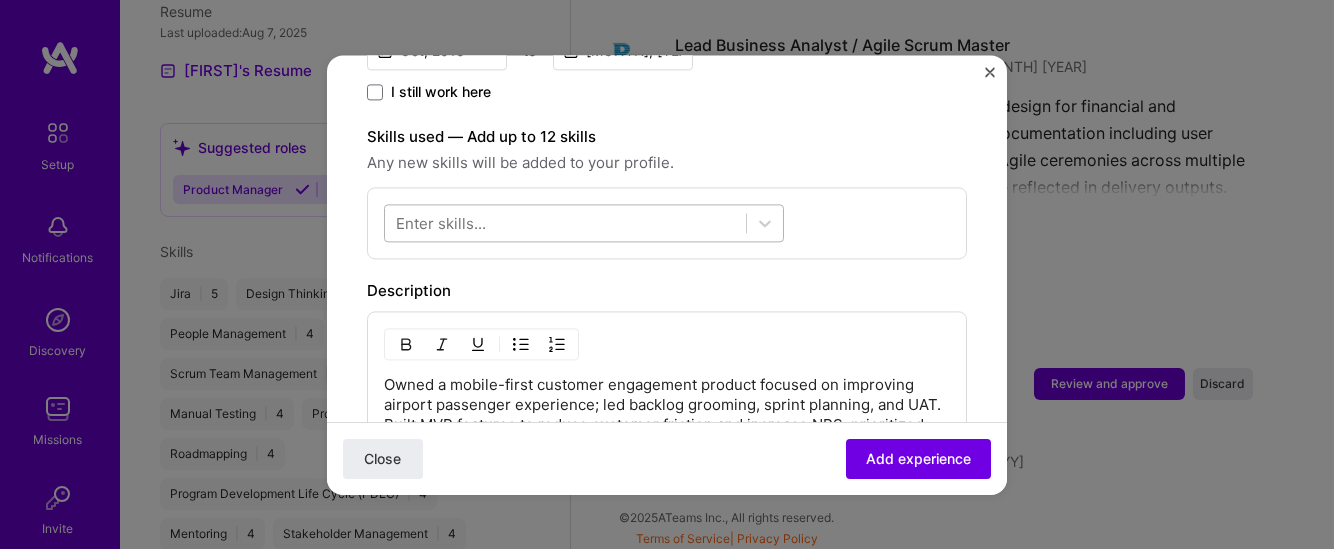 click at bounding box center [565, 222] 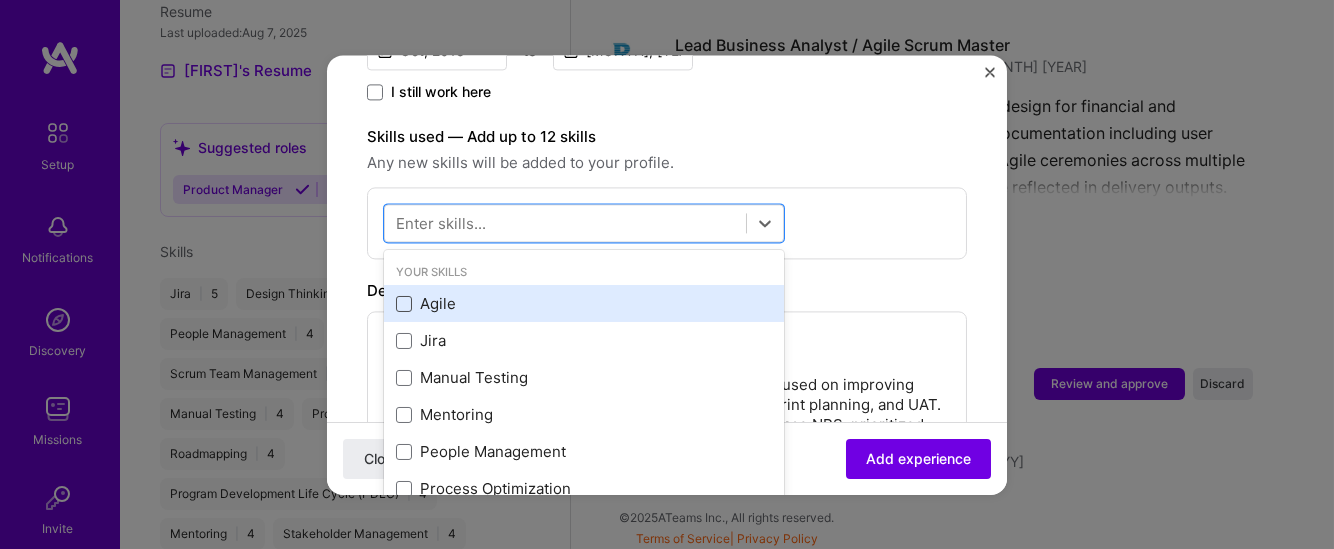 click at bounding box center [404, 304] 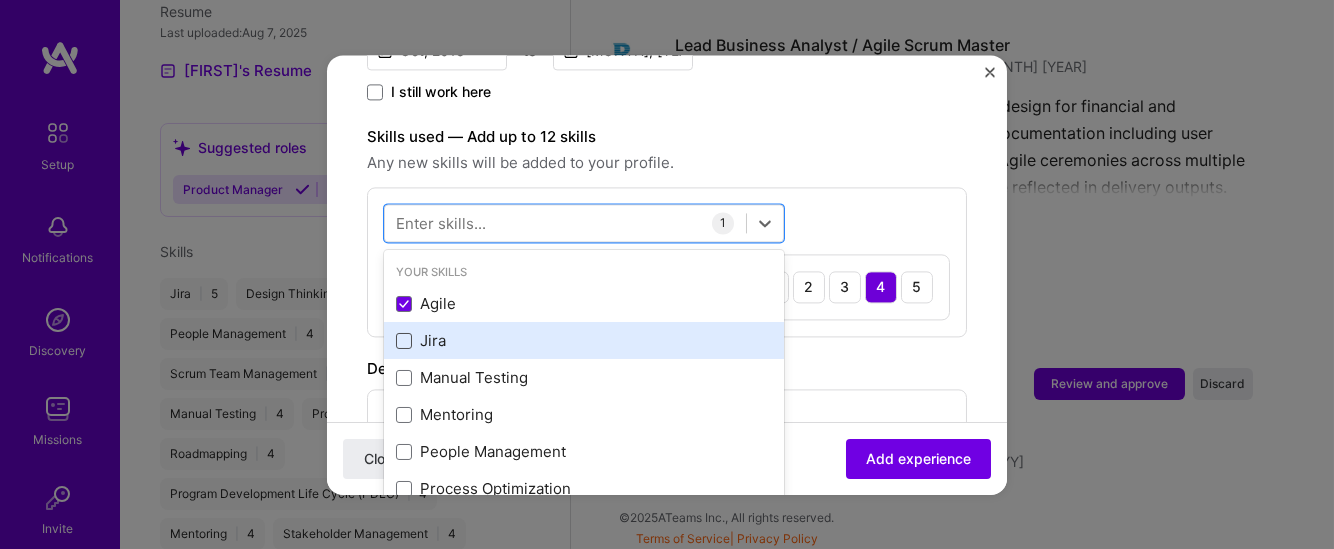 click at bounding box center (404, 341) 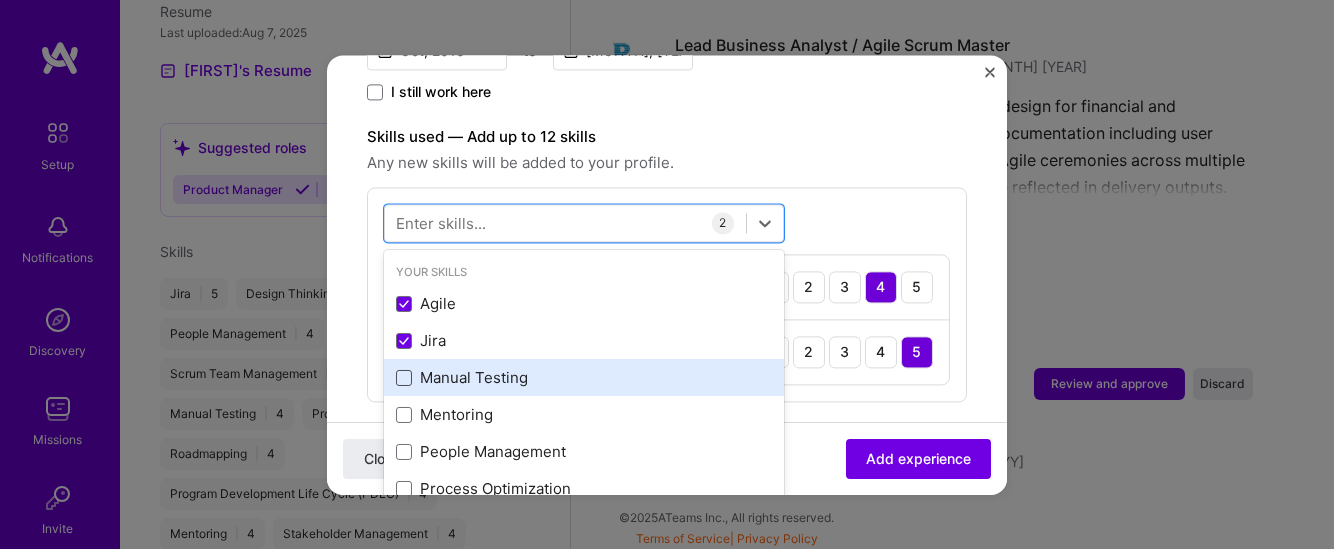 click at bounding box center [404, 378] 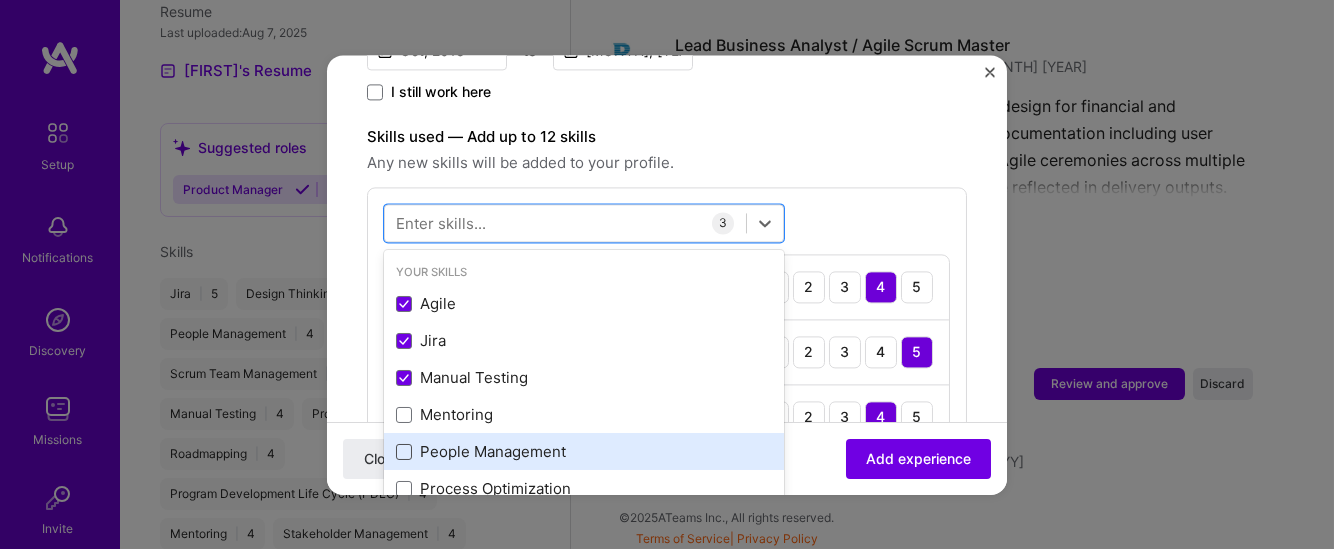 click at bounding box center (404, 452) 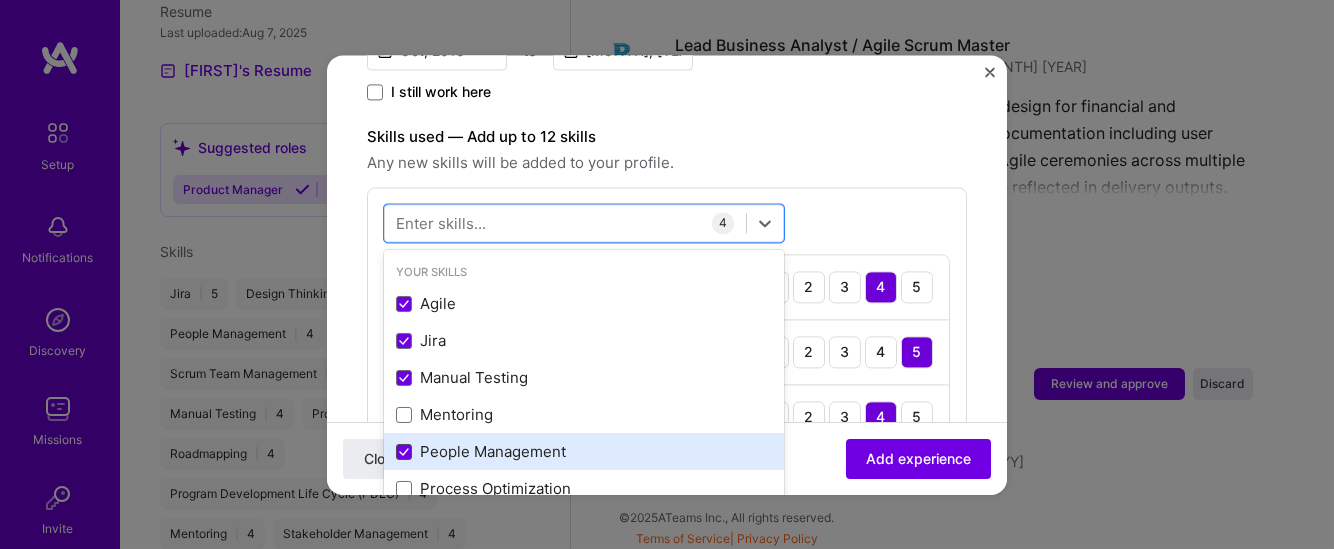 click 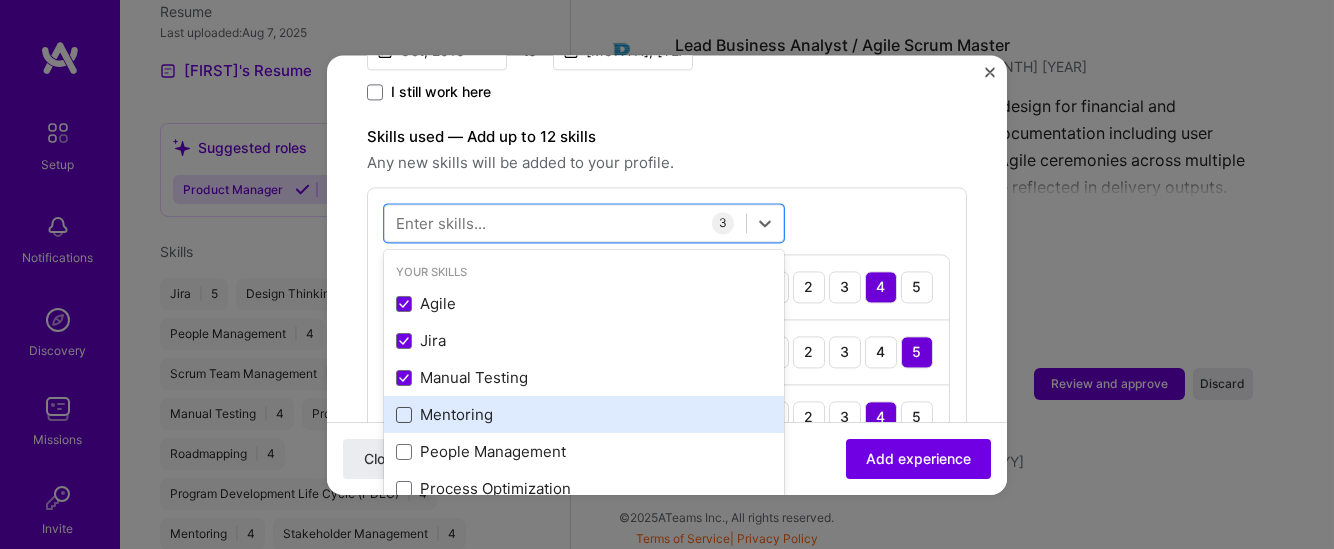 click at bounding box center (404, 415) 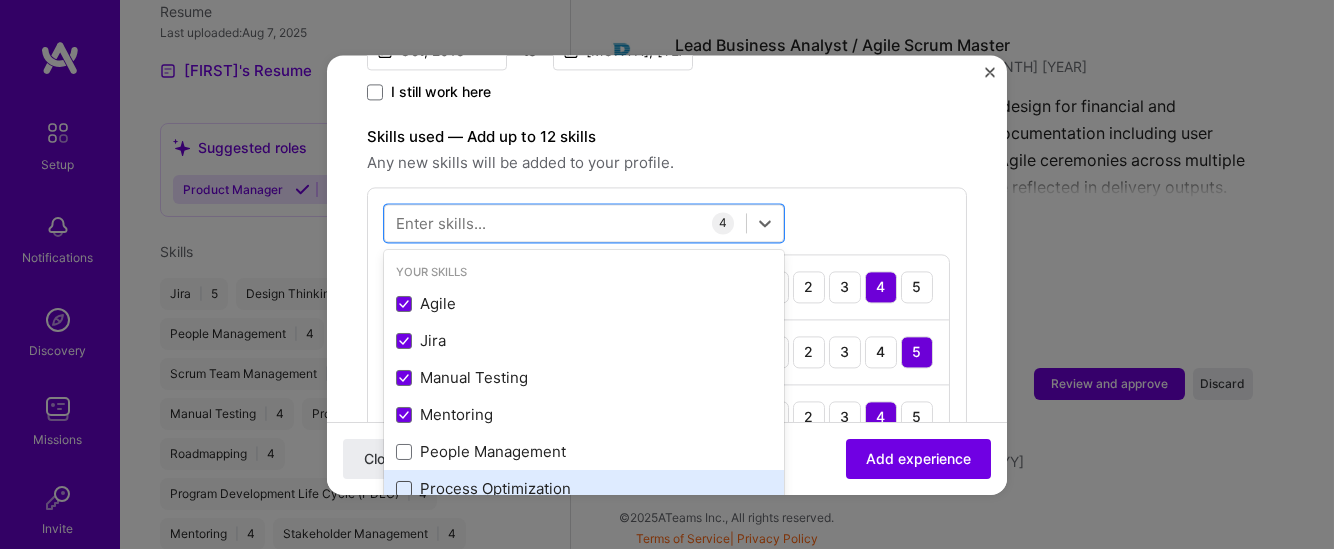 click at bounding box center (404, 489) 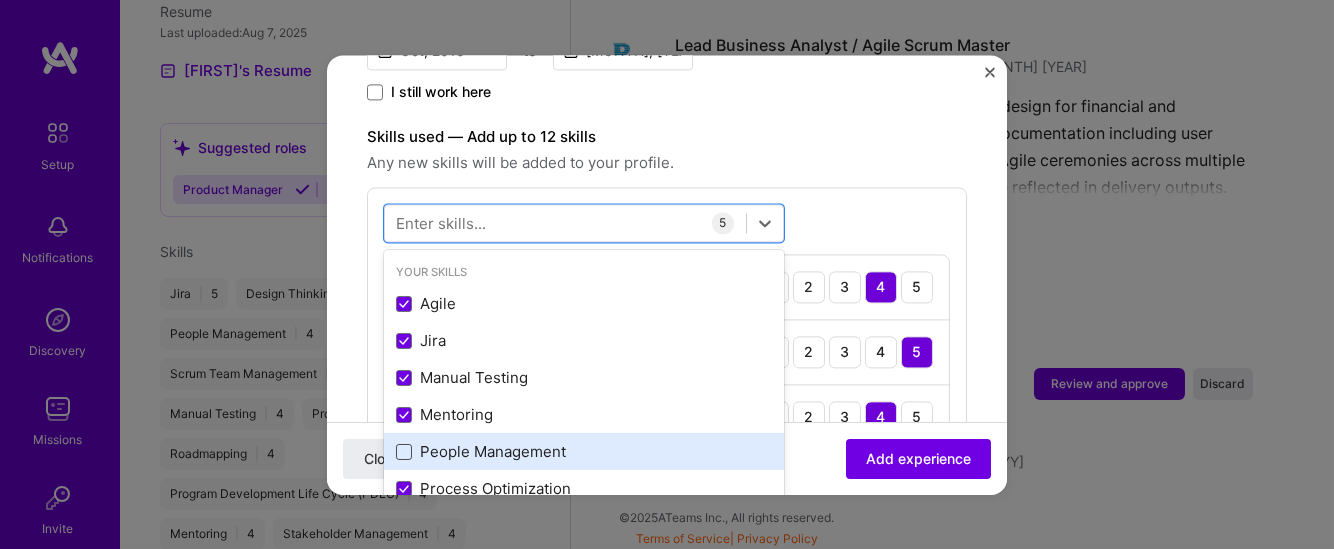click at bounding box center (404, 452) 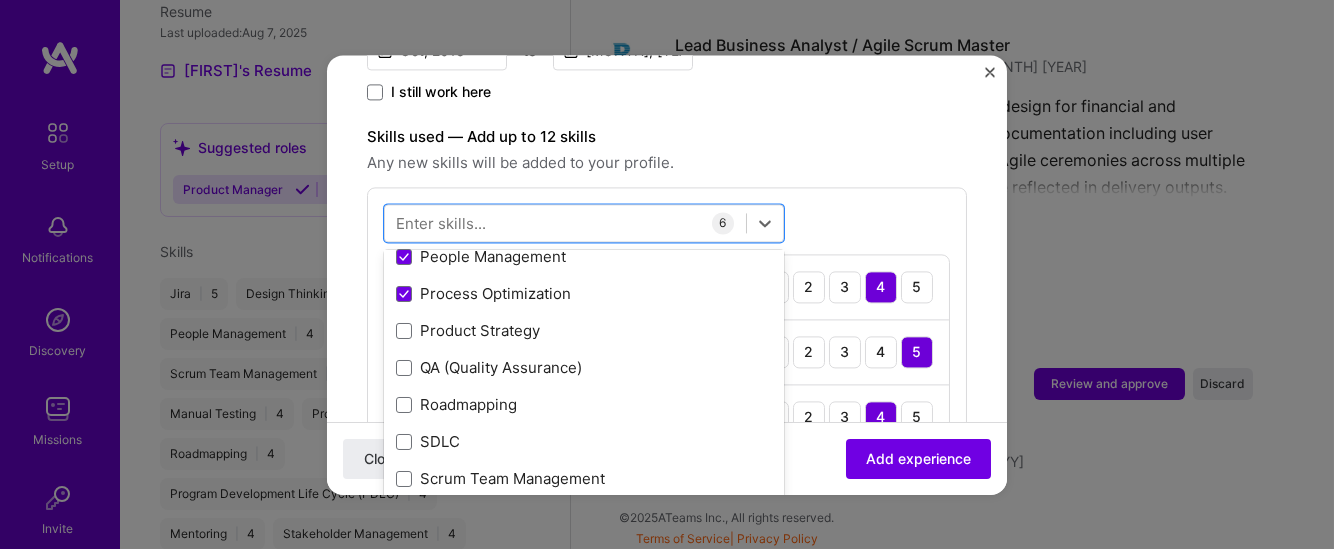 scroll, scrollTop: 277, scrollLeft: 0, axis: vertical 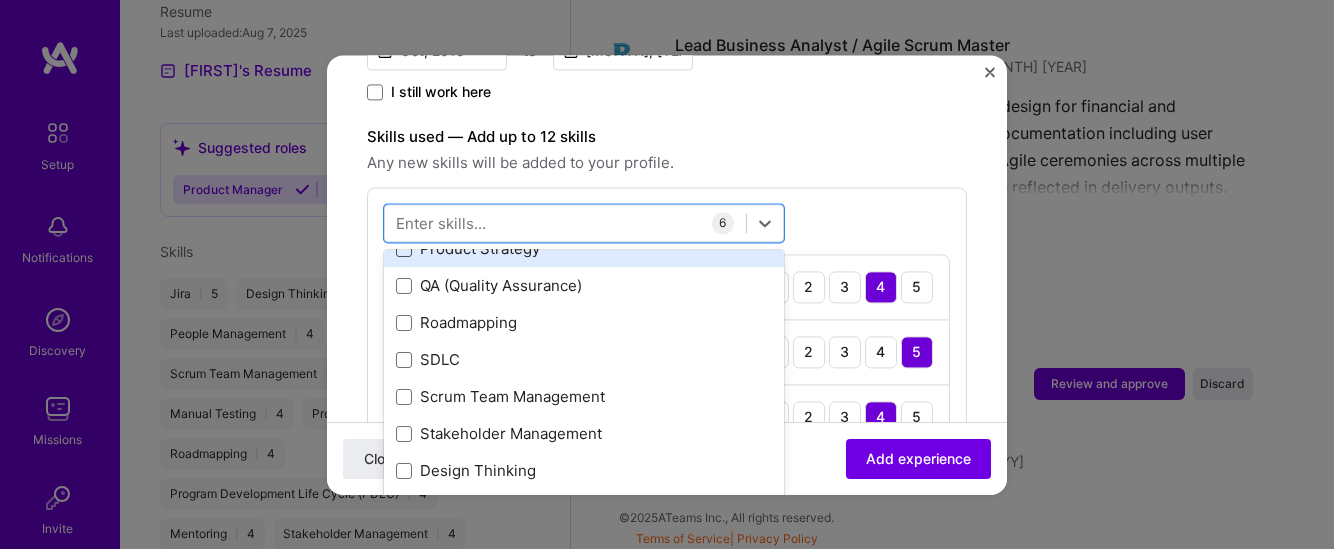 click at bounding box center [404, 249] 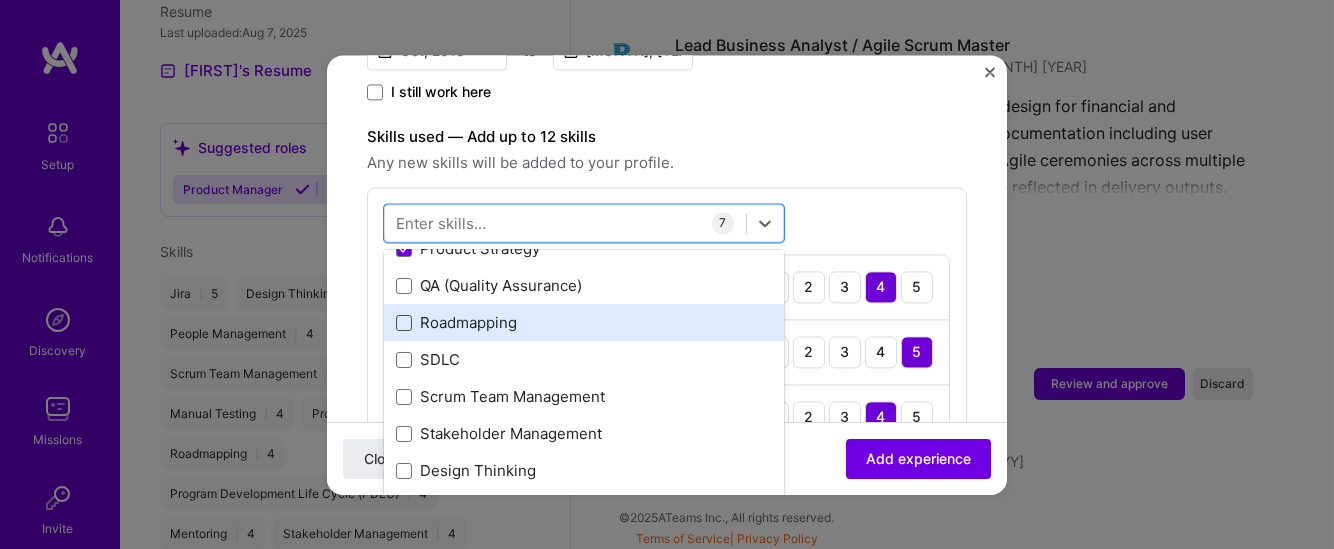 click at bounding box center (404, 323) 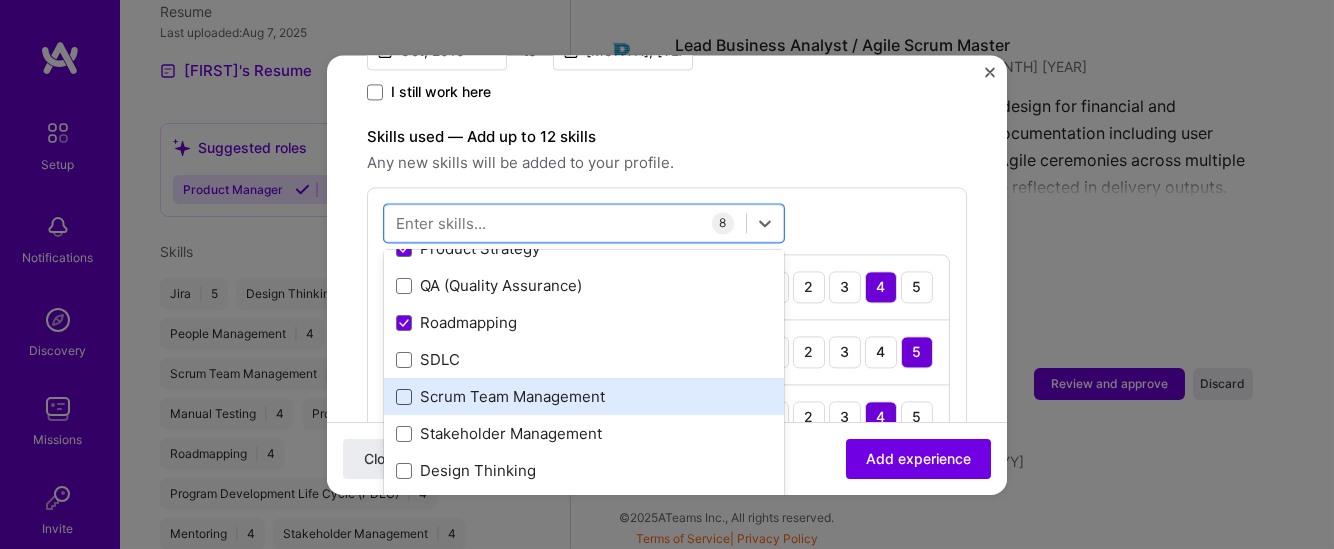 click at bounding box center (404, 397) 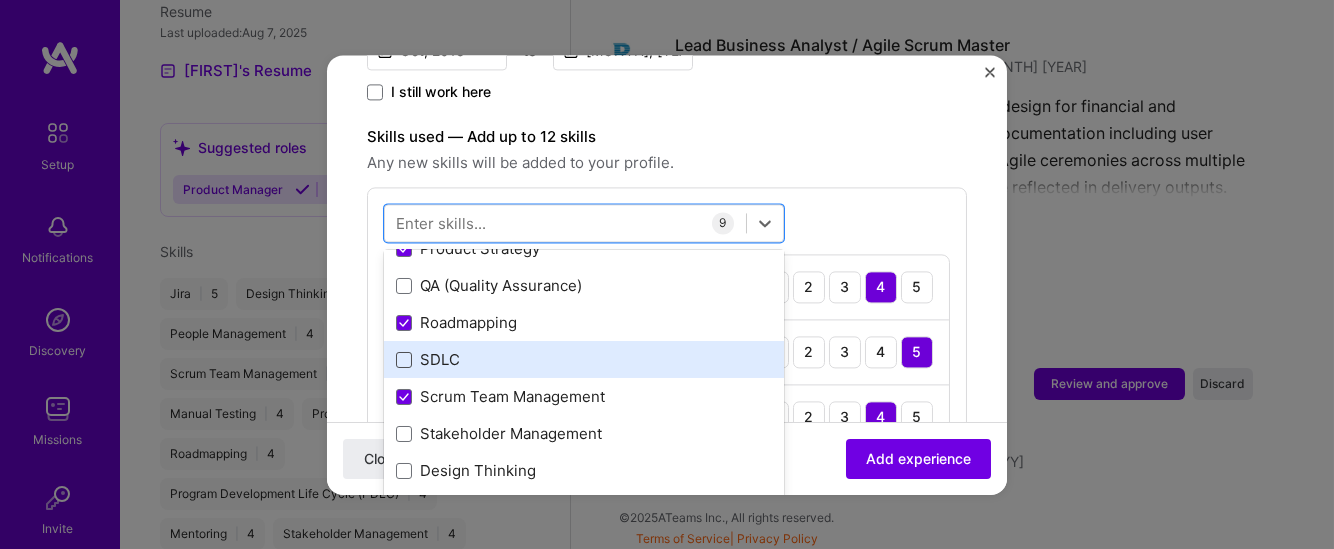 click at bounding box center [404, 360] 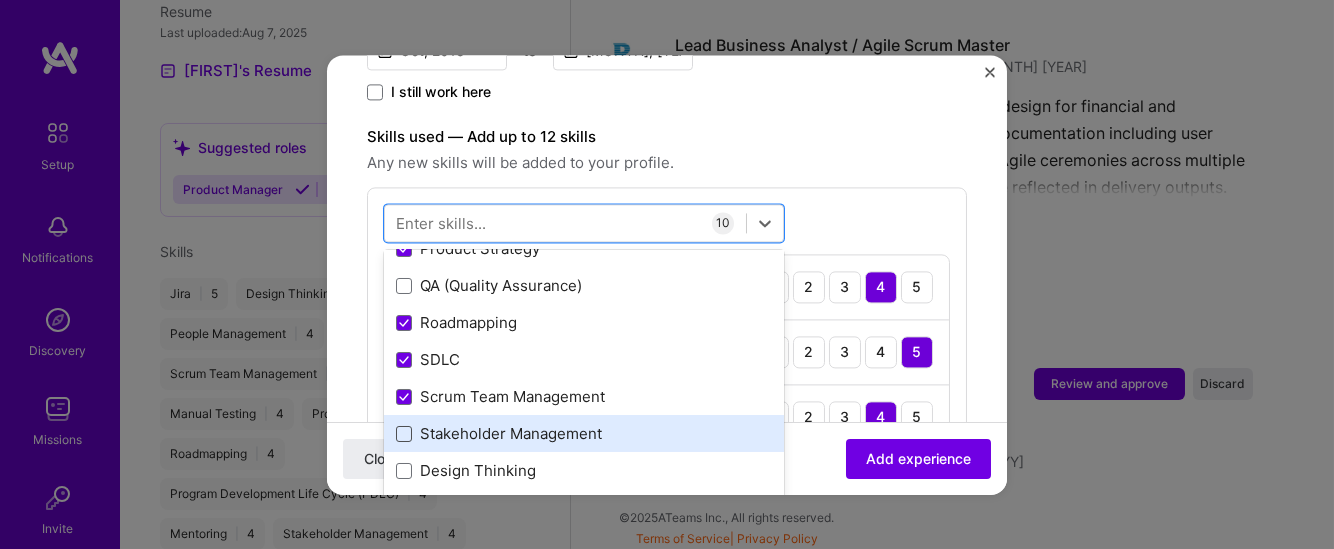click at bounding box center (404, 434) 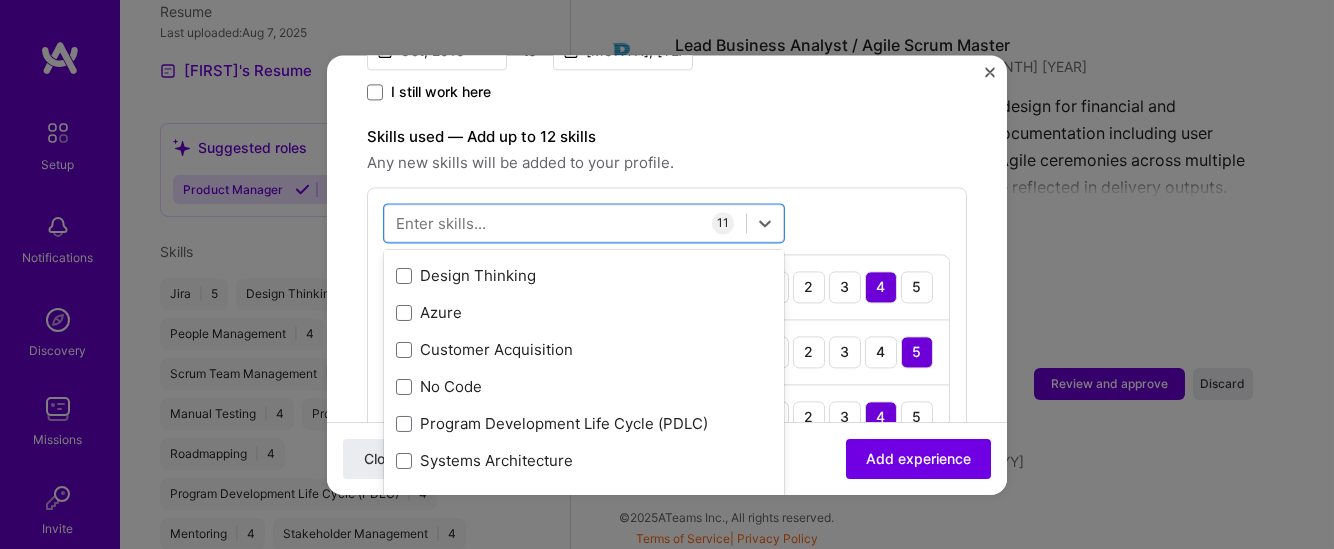 scroll, scrollTop: 431, scrollLeft: 0, axis: vertical 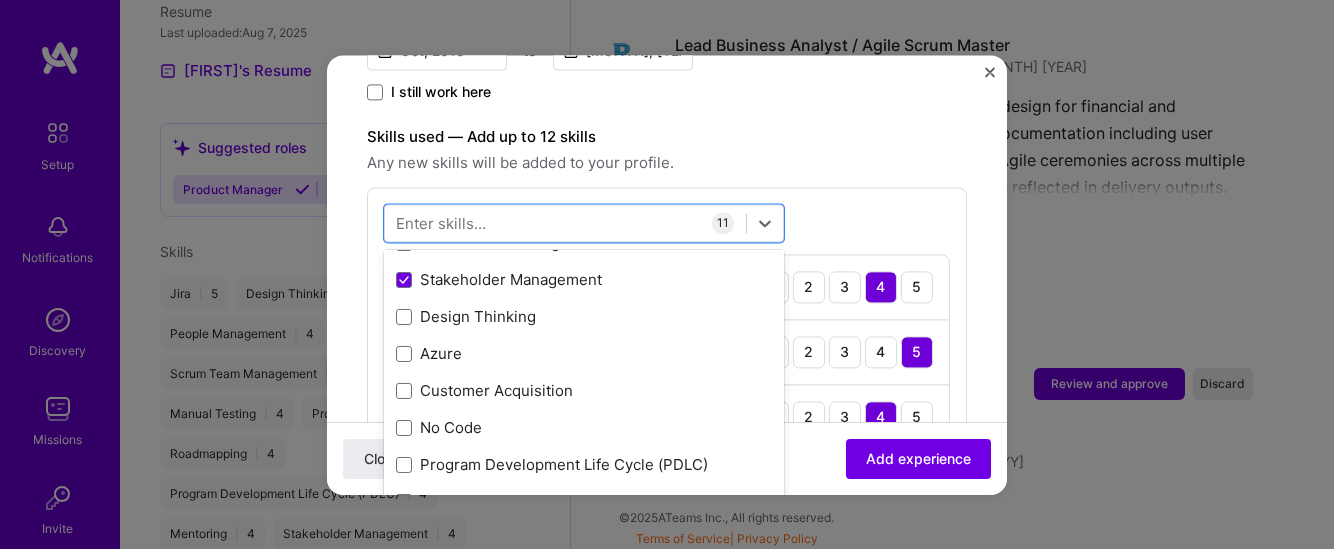 click on "Company name SITA Information Systems Inc.
Industry Add up to 2 industries. Selected industries 2 Your title and specialization Product Owner / Delivery & Transformation Manager Select specialization Duration Oct, 2018
to Apr, 2022
I still work here Skills used — Add up to 12 skills Any new skills will be added to your profile. option Stakeholder Management, selected. option QA (Quality Assurance) focused, 0 of 2. 378 results available. Use Up and Down to choose options, press Enter to select the currently focused option, press Escape to exit the menu, press Tab to select the option and exit the menu. Your Skills Agile Jira Manual Testing Mentoring People Management Process Optimization Product Strategy Roadmapping" at bounding box center (667, 600) 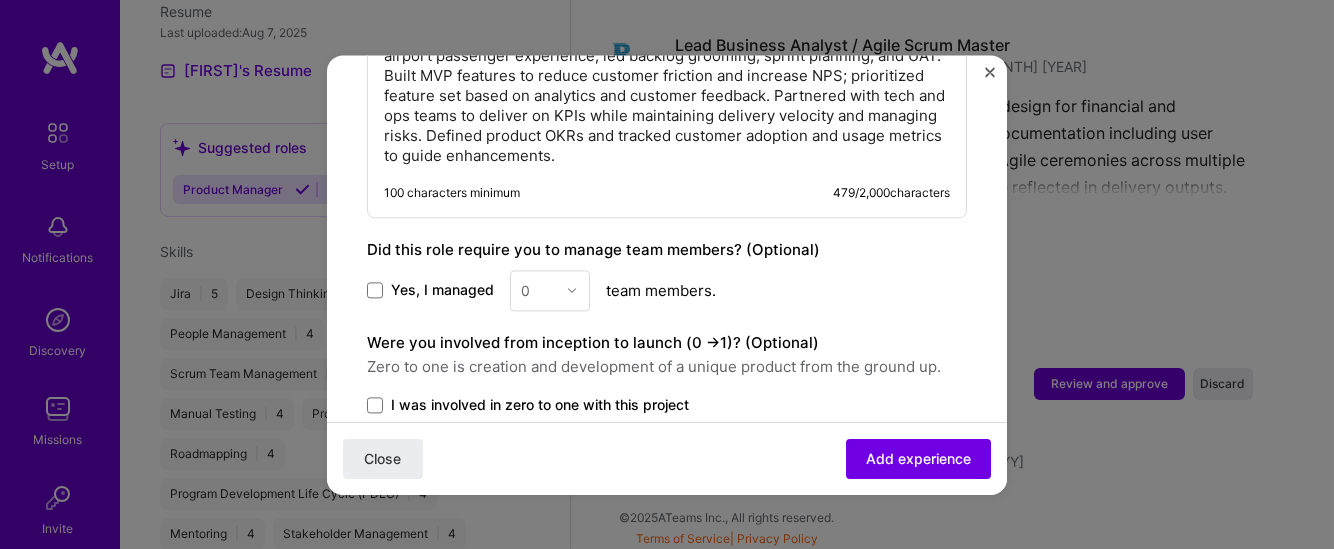 scroll, scrollTop: 1702, scrollLeft: 0, axis: vertical 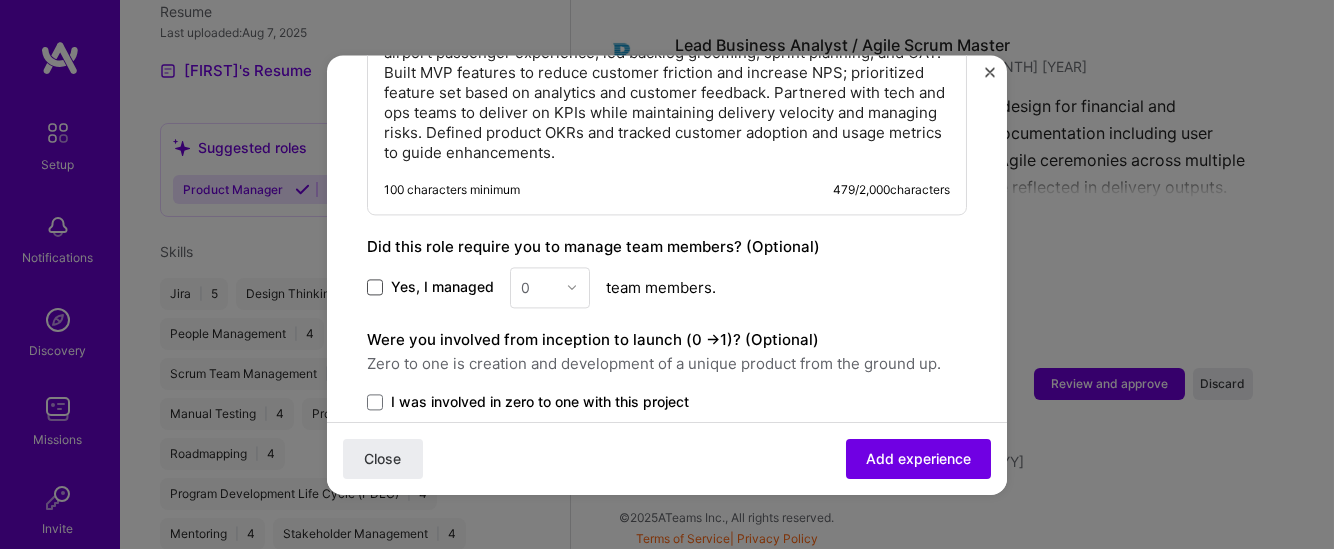click at bounding box center [375, 287] 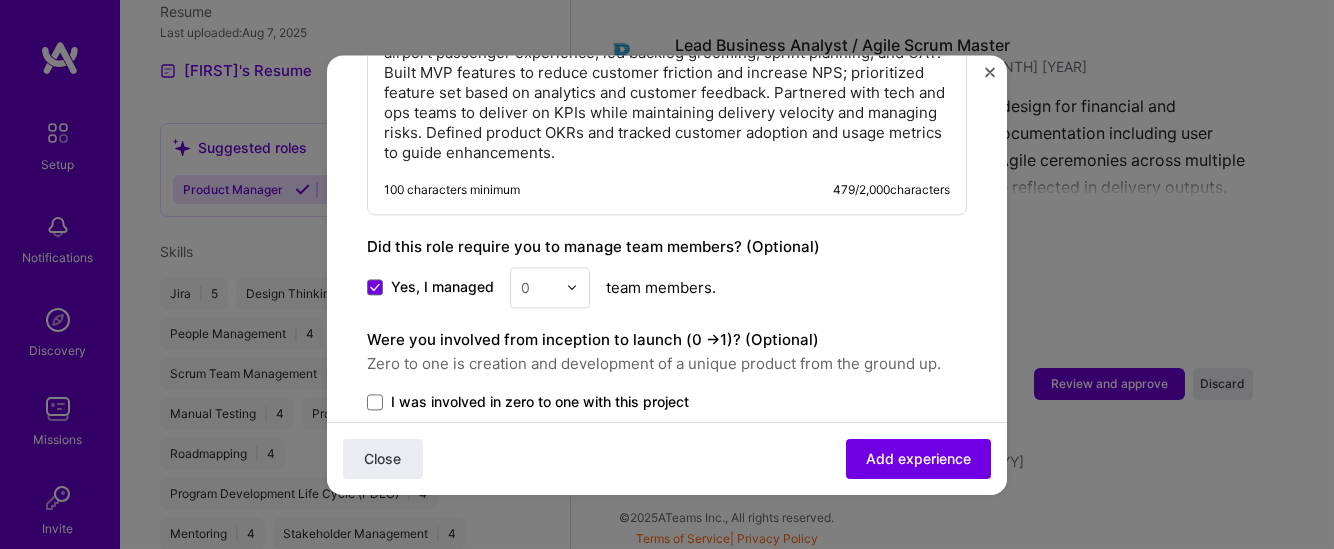 click at bounding box center (577, 287) 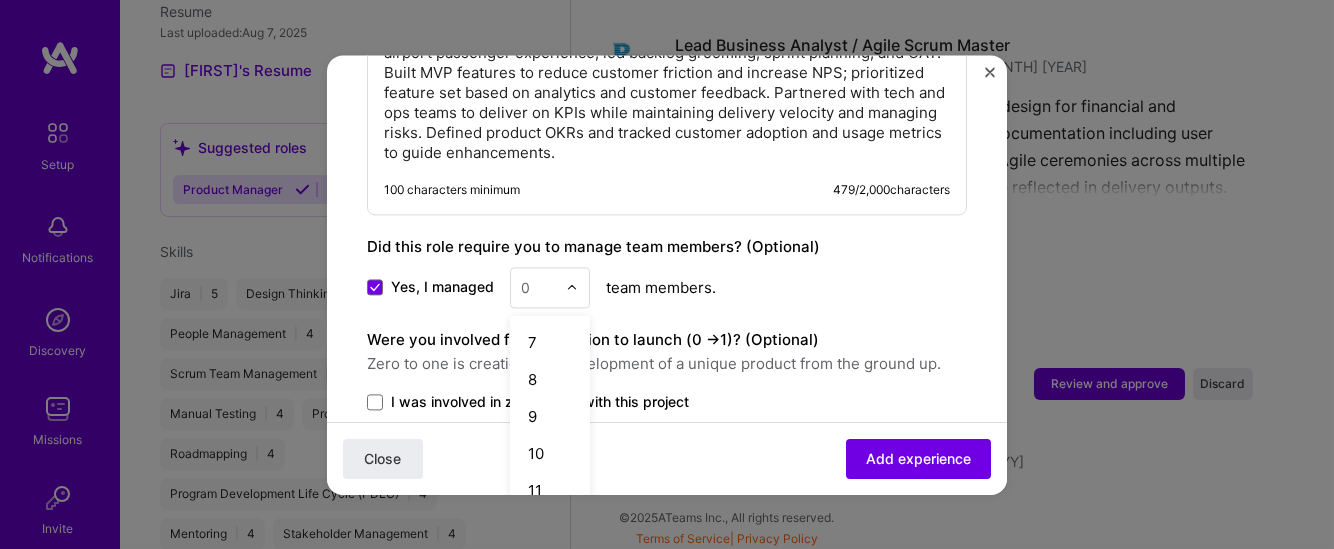 scroll, scrollTop: 223, scrollLeft: 0, axis: vertical 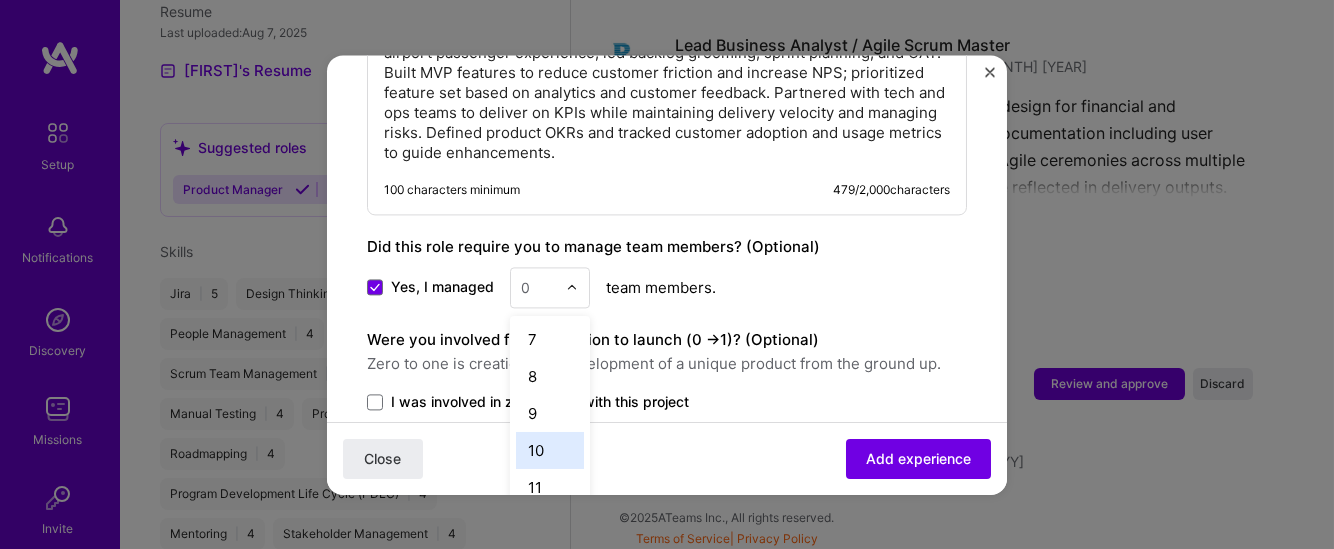 click on "10" at bounding box center [550, 450] 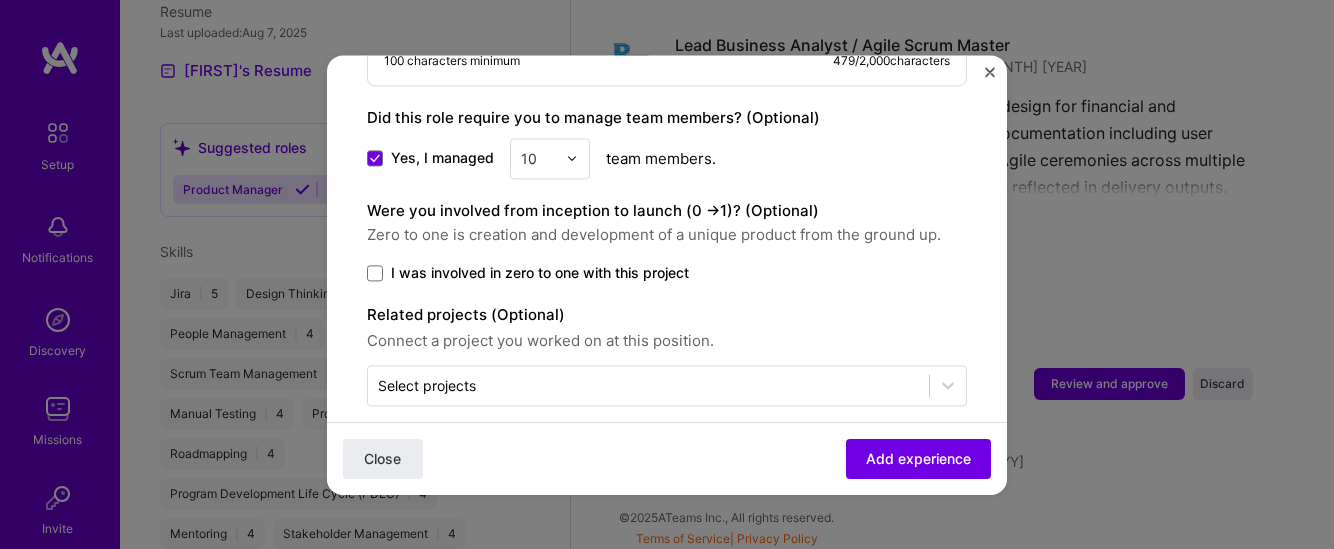 scroll, scrollTop: 1845, scrollLeft: 0, axis: vertical 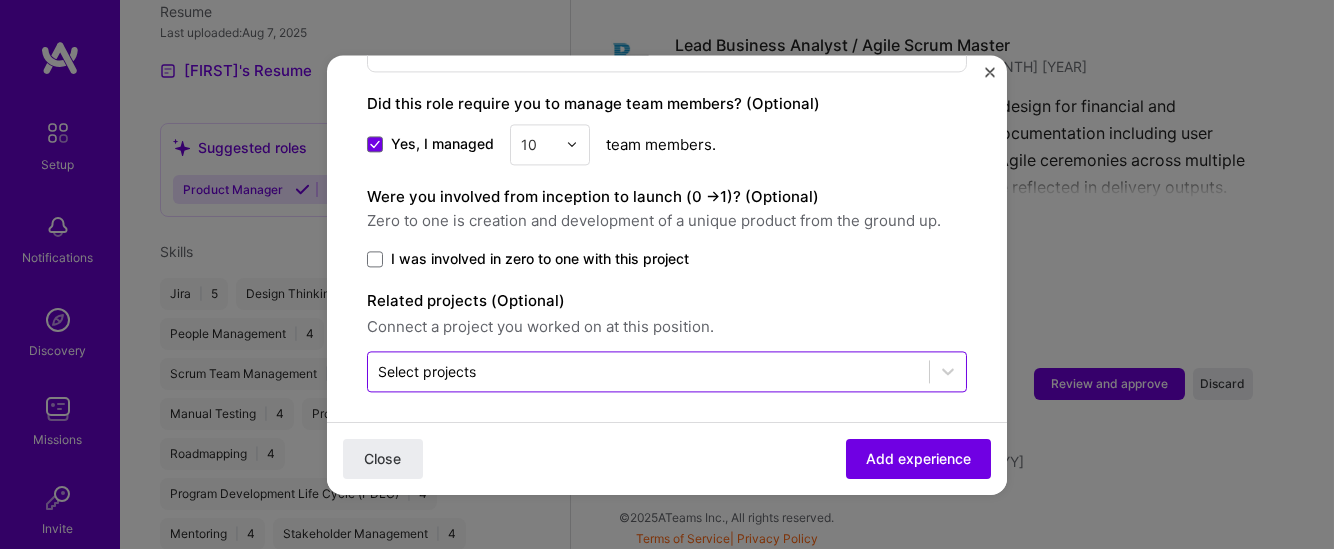 click at bounding box center [648, 371] 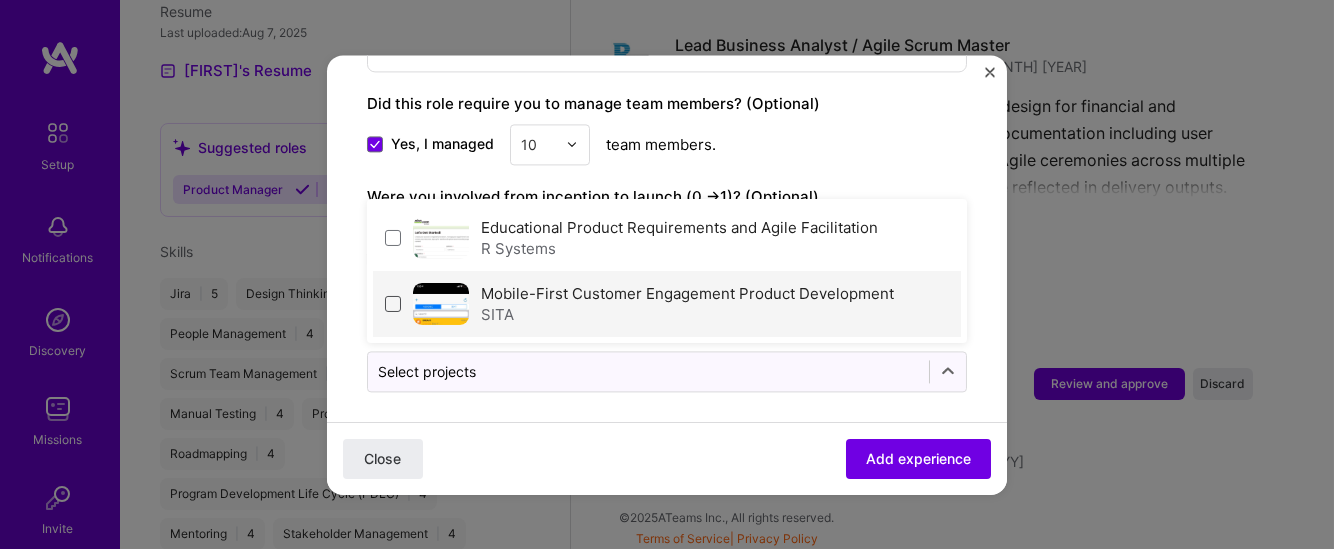 click at bounding box center (393, 304) 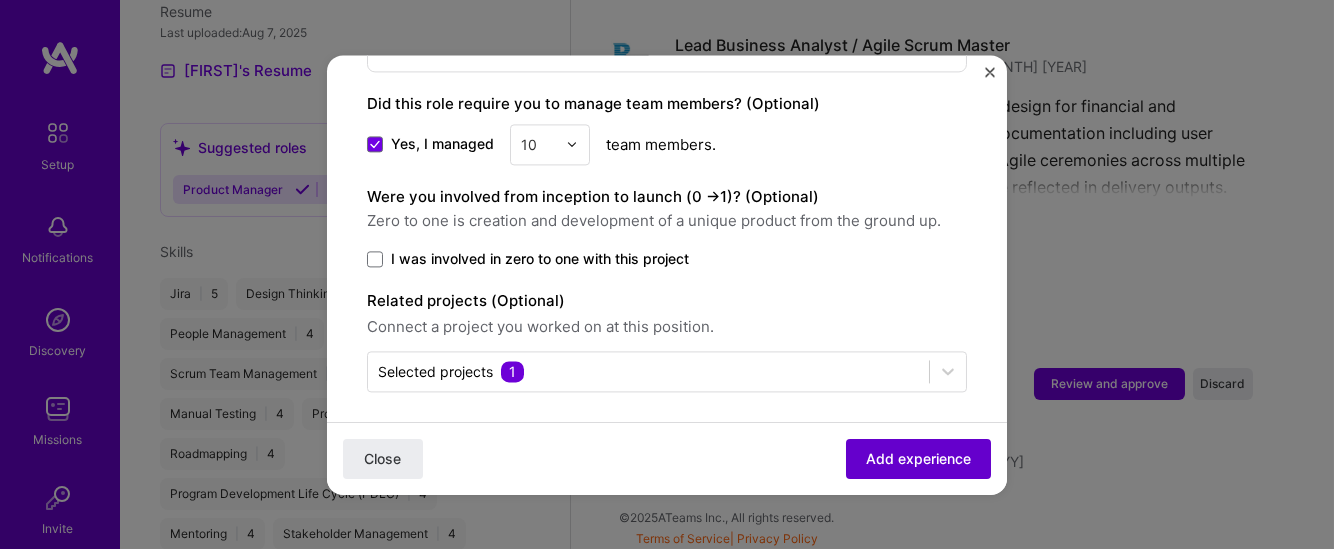 click on "Add experience" at bounding box center (918, 458) 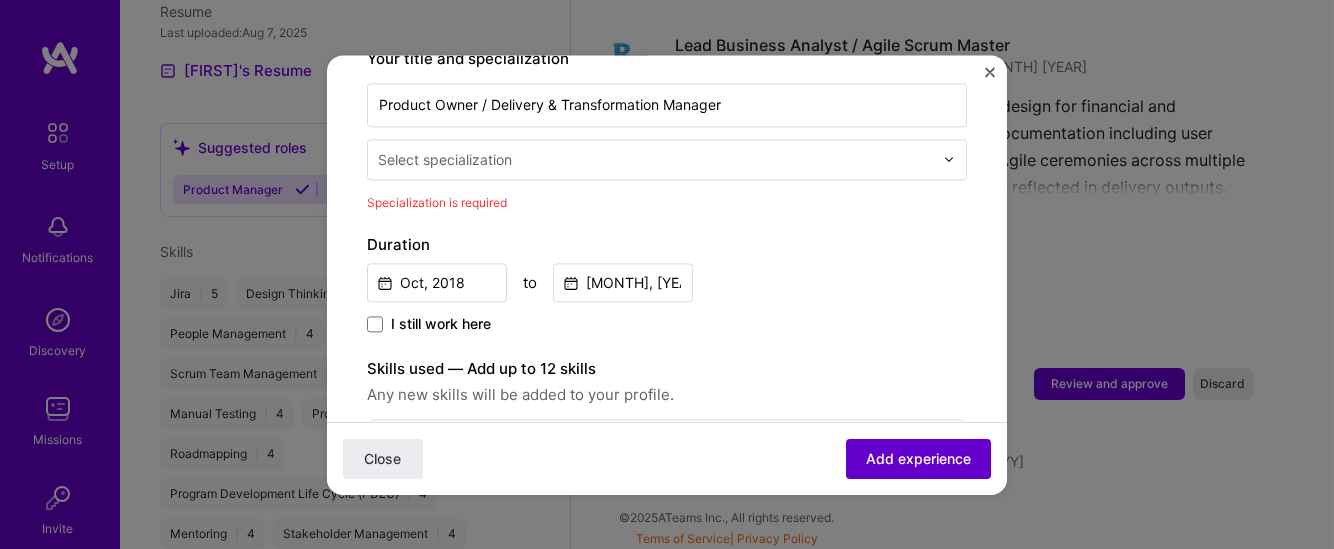 scroll, scrollTop: 414, scrollLeft: 0, axis: vertical 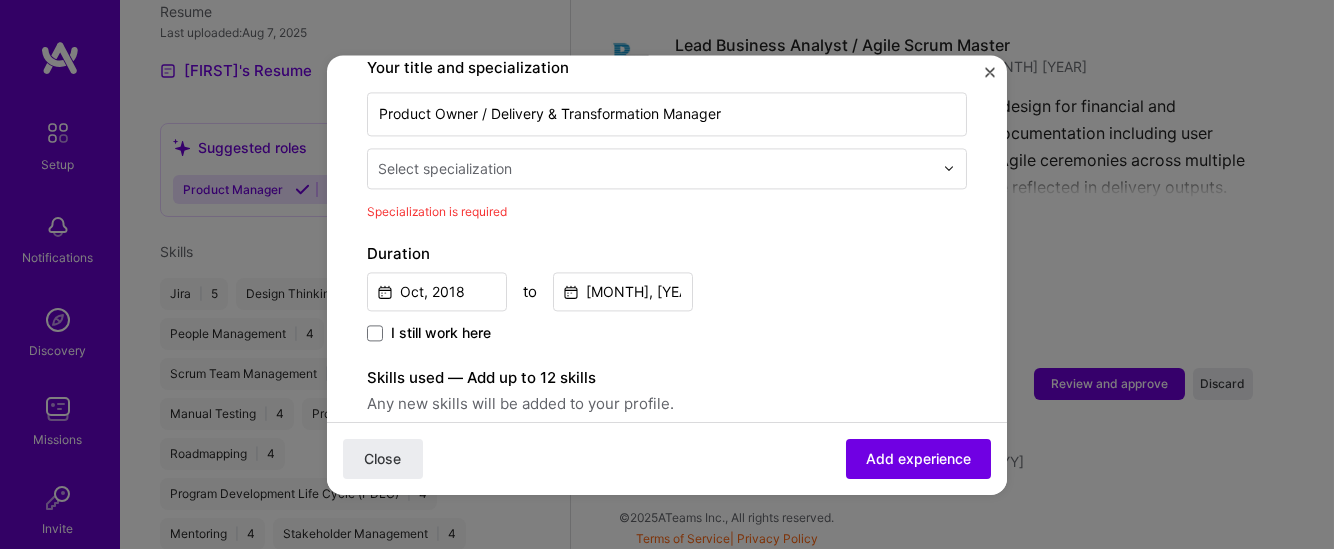 click at bounding box center (657, 168) 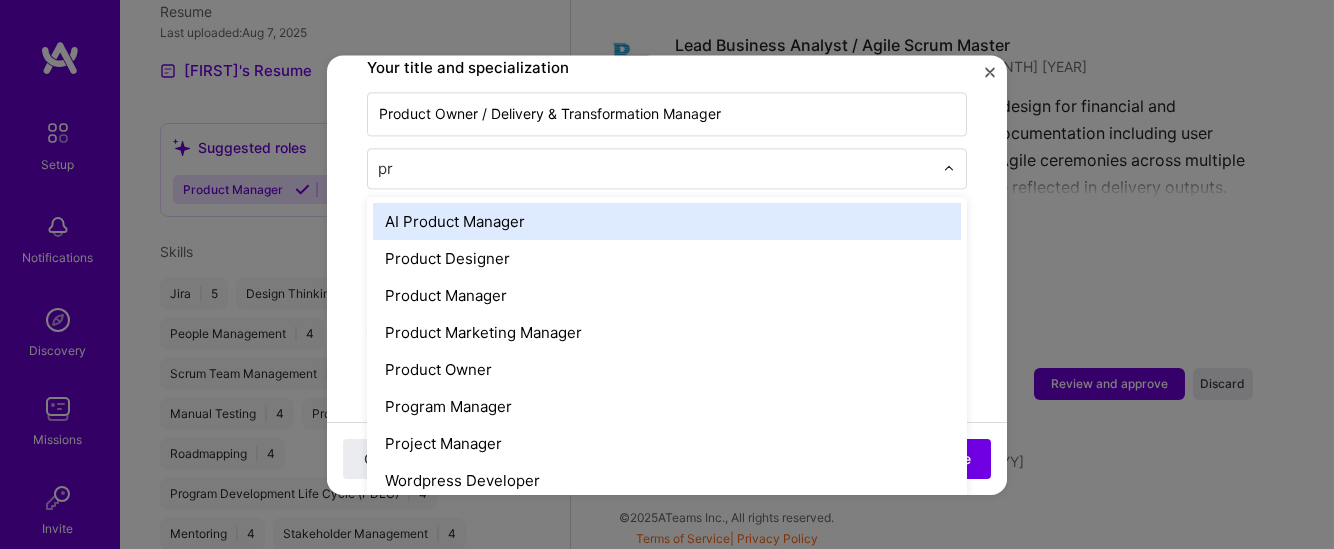 type on "pro" 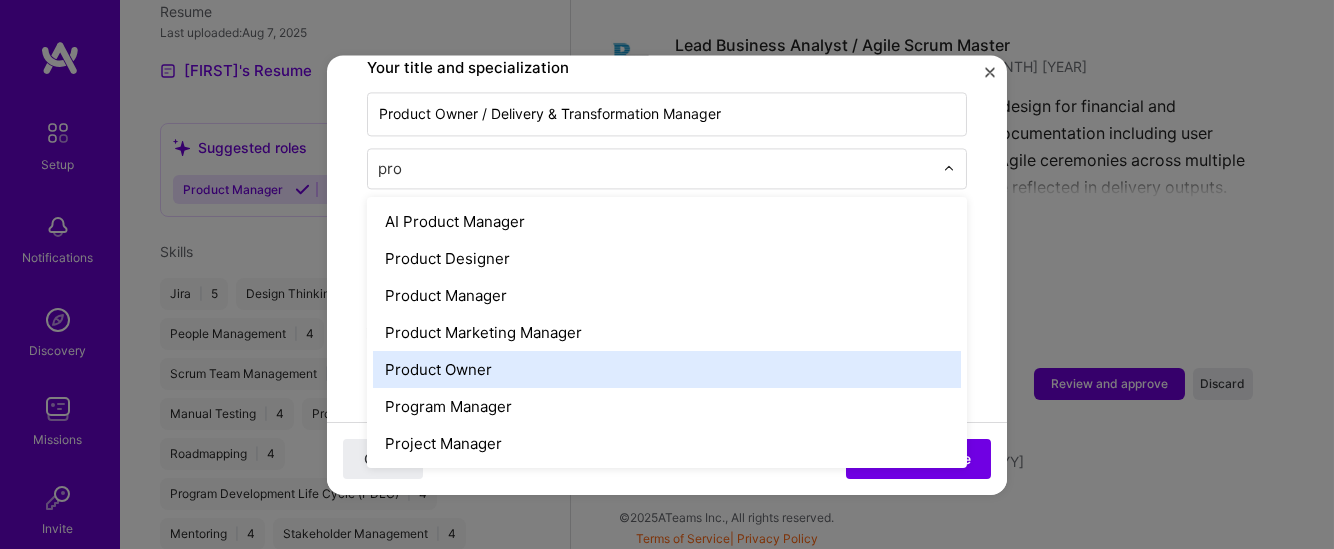 click on "Product Owner" at bounding box center [667, 369] 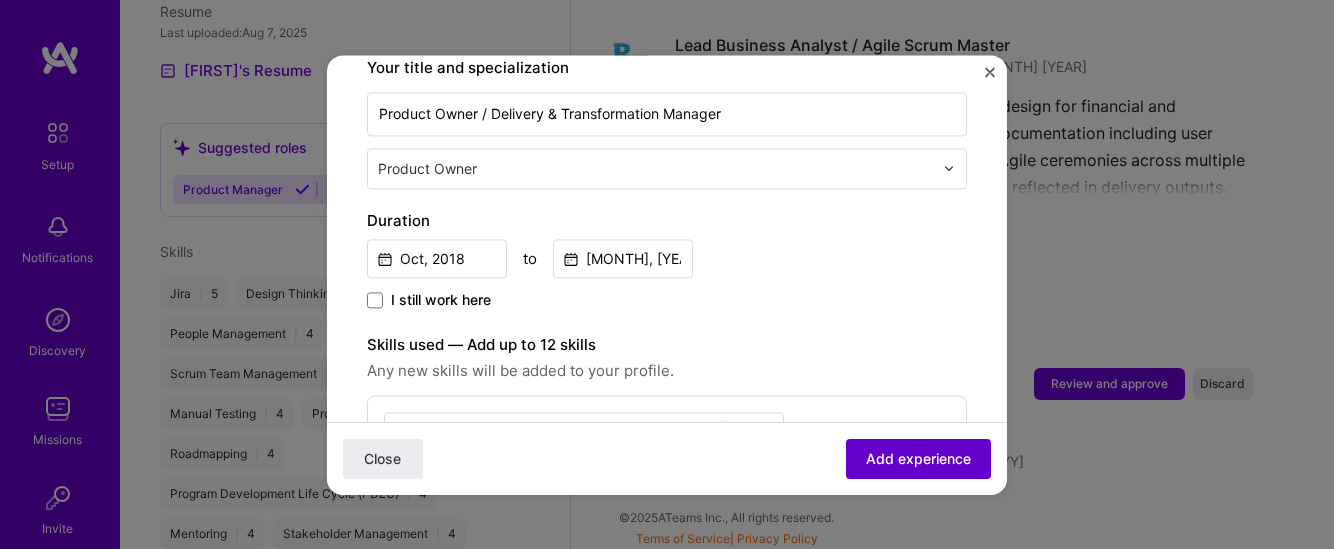 click on "Add experience" at bounding box center (918, 458) 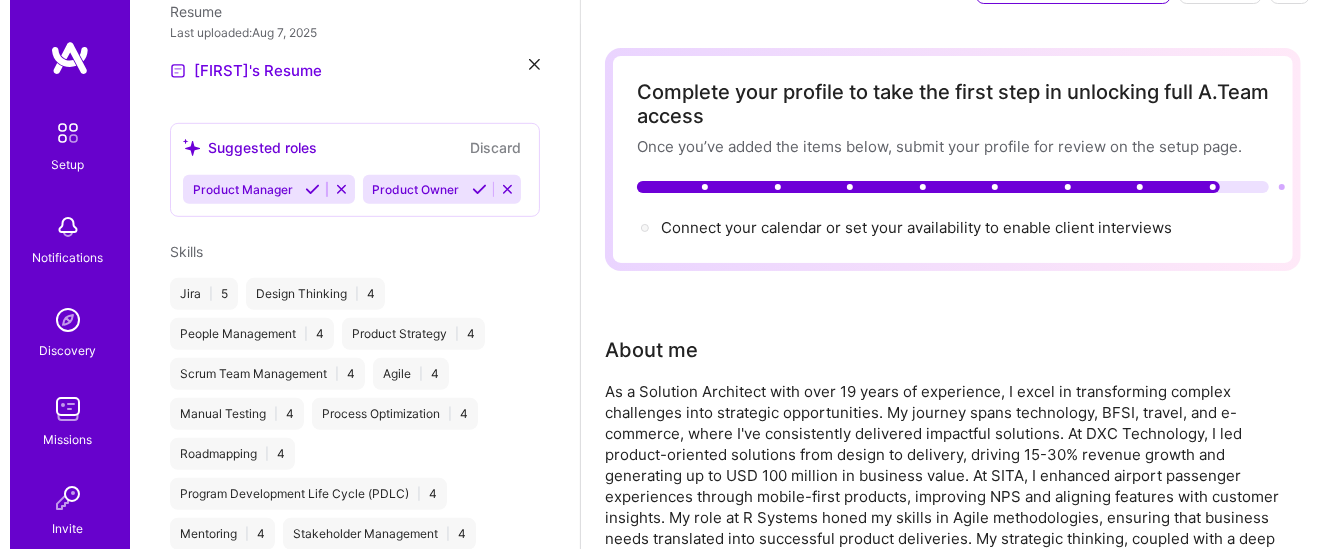 scroll, scrollTop: 0, scrollLeft: 0, axis: both 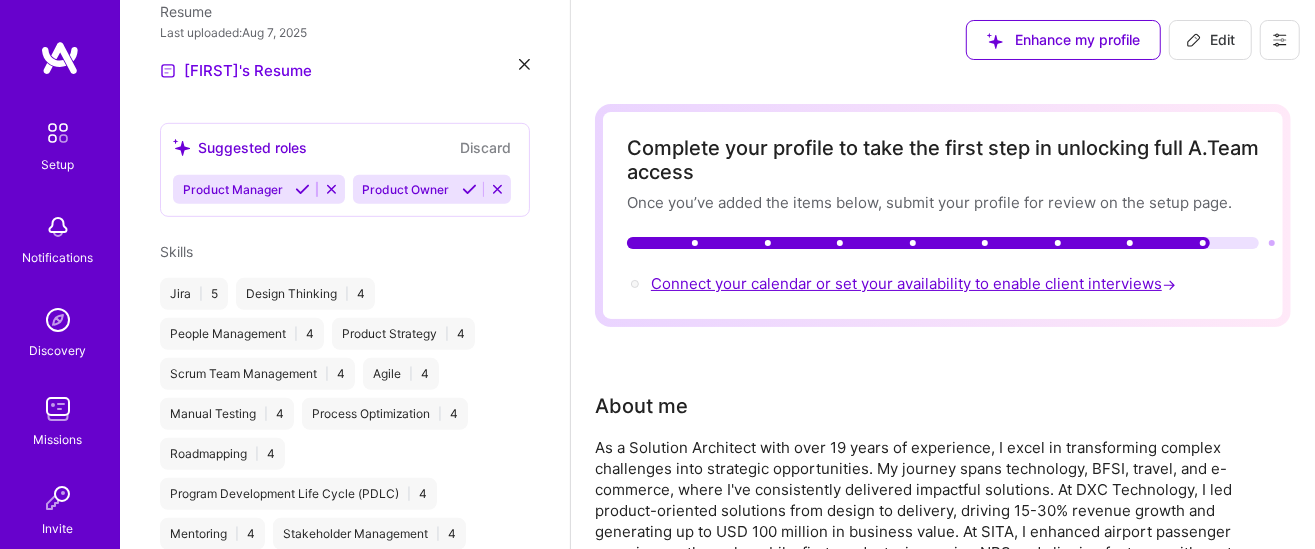 click on "Connect your calendar or set your availability to enable client interviews  →" at bounding box center (915, 283) 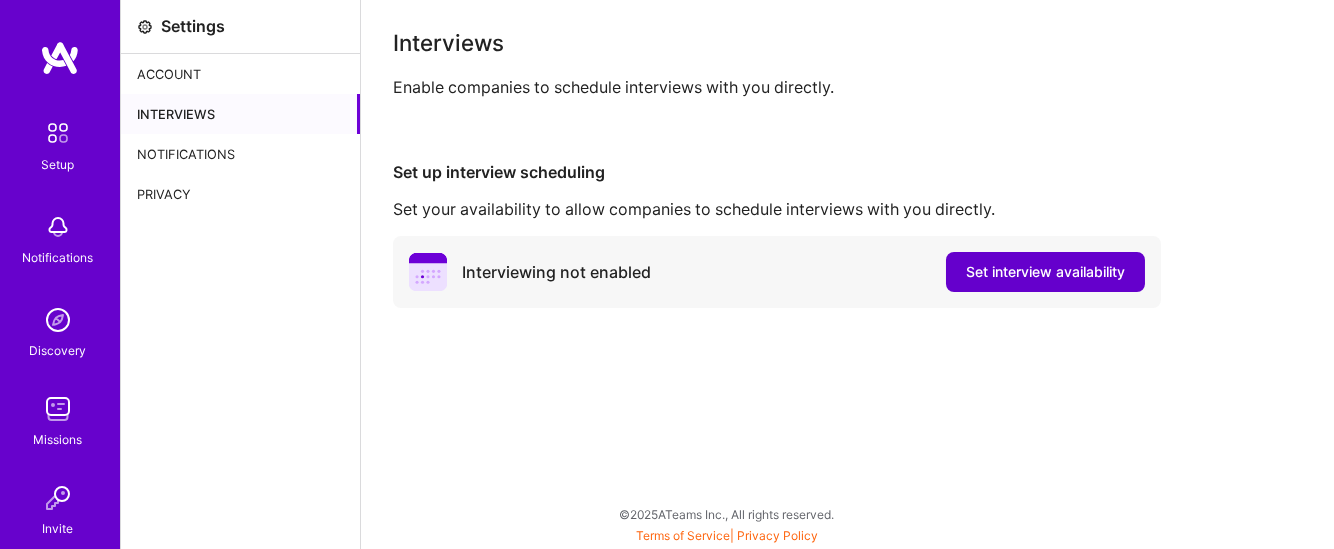 click on "Set interview availability" at bounding box center (1045, 272) 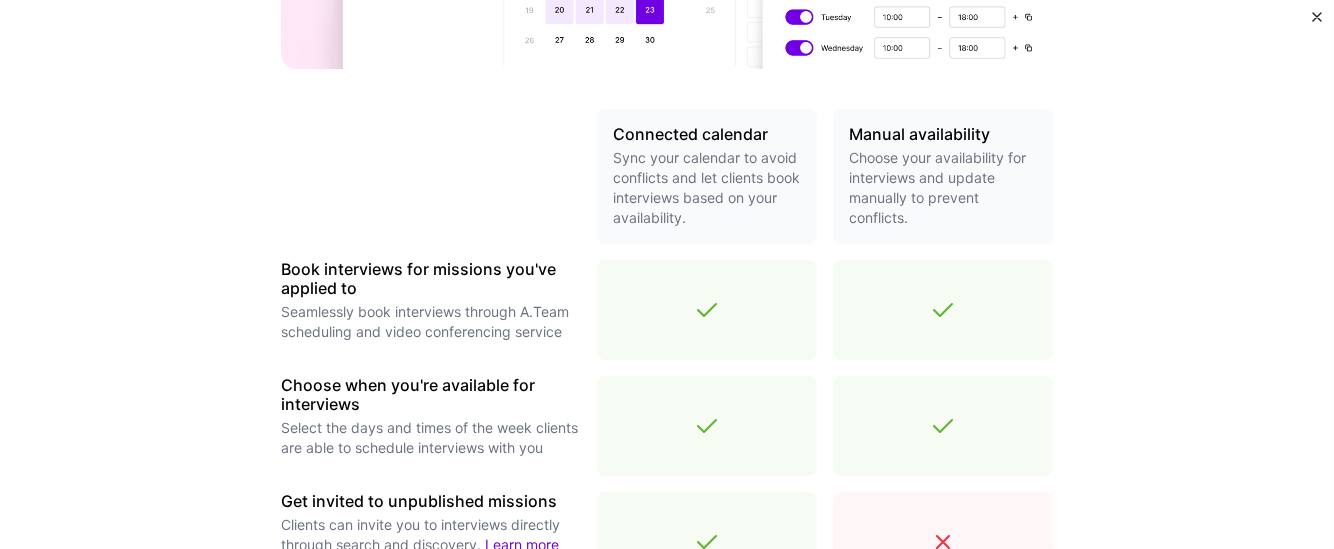 scroll, scrollTop: 410, scrollLeft: 0, axis: vertical 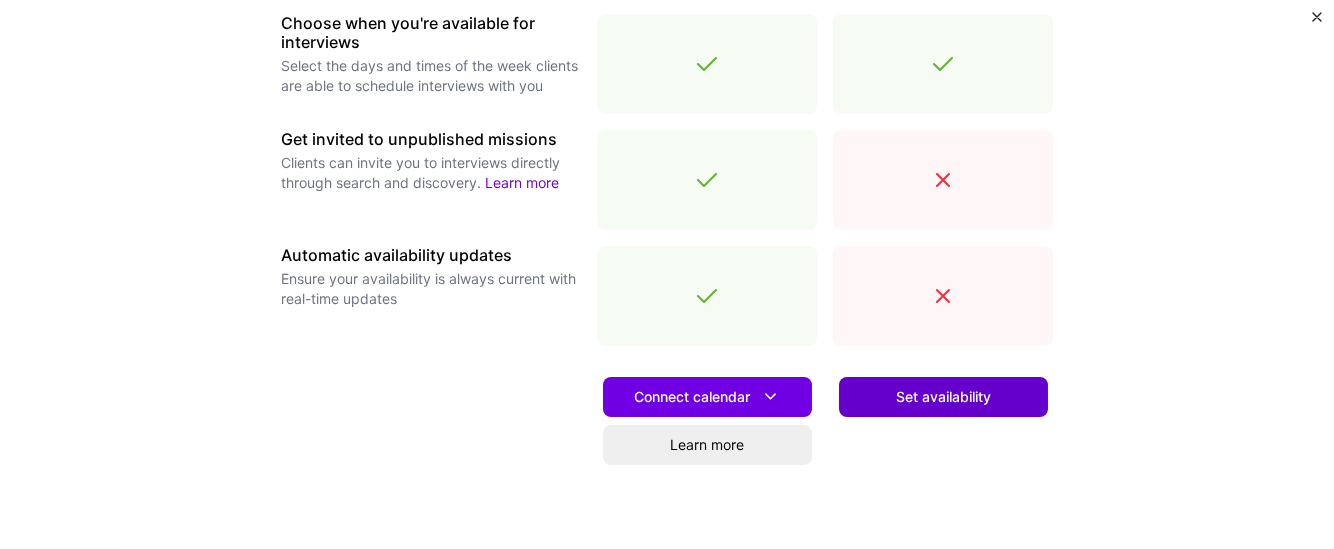 click on "Set availability" at bounding box center [943, 397] 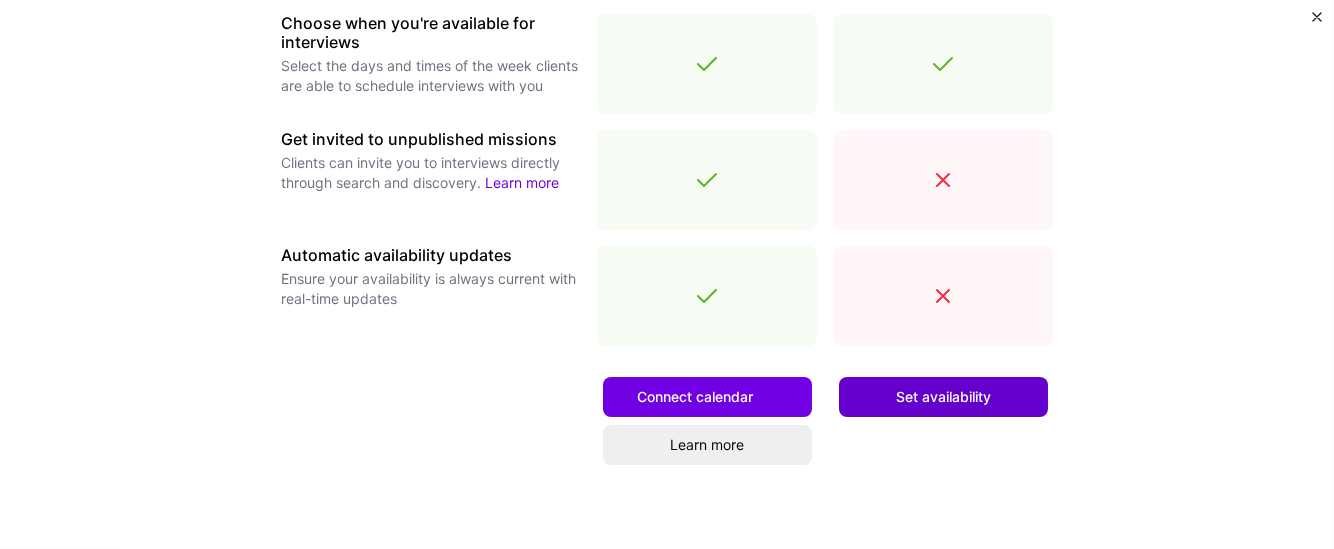 scroll, scrollTop: 0, scrollLeft: 0, axis: both 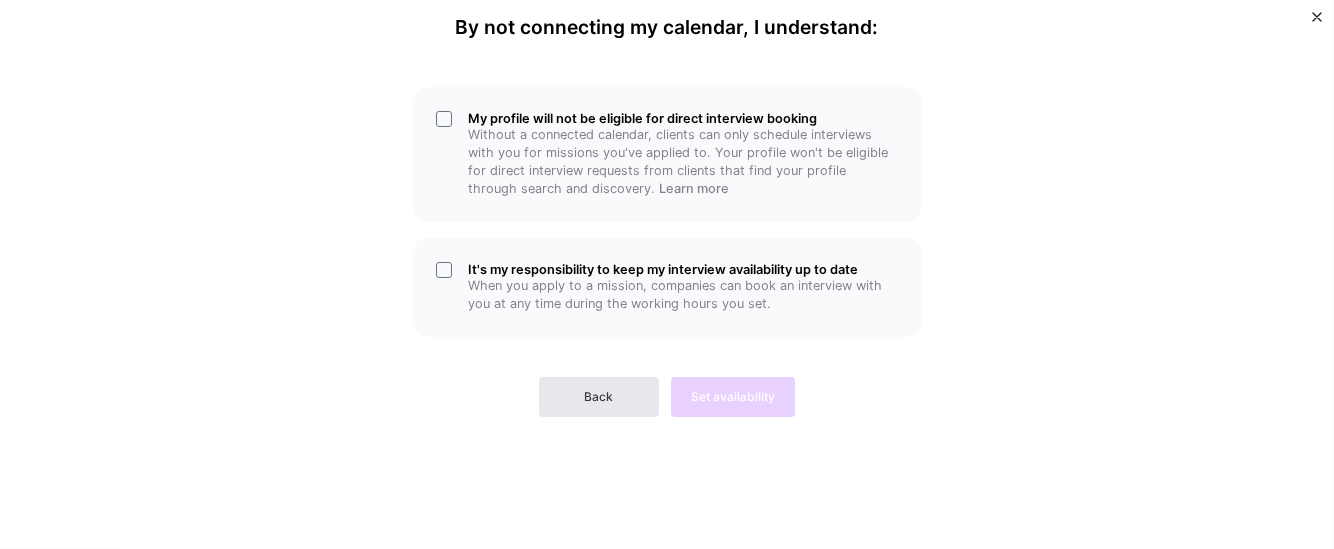 click on "Back" at bounding box center [599, 397] 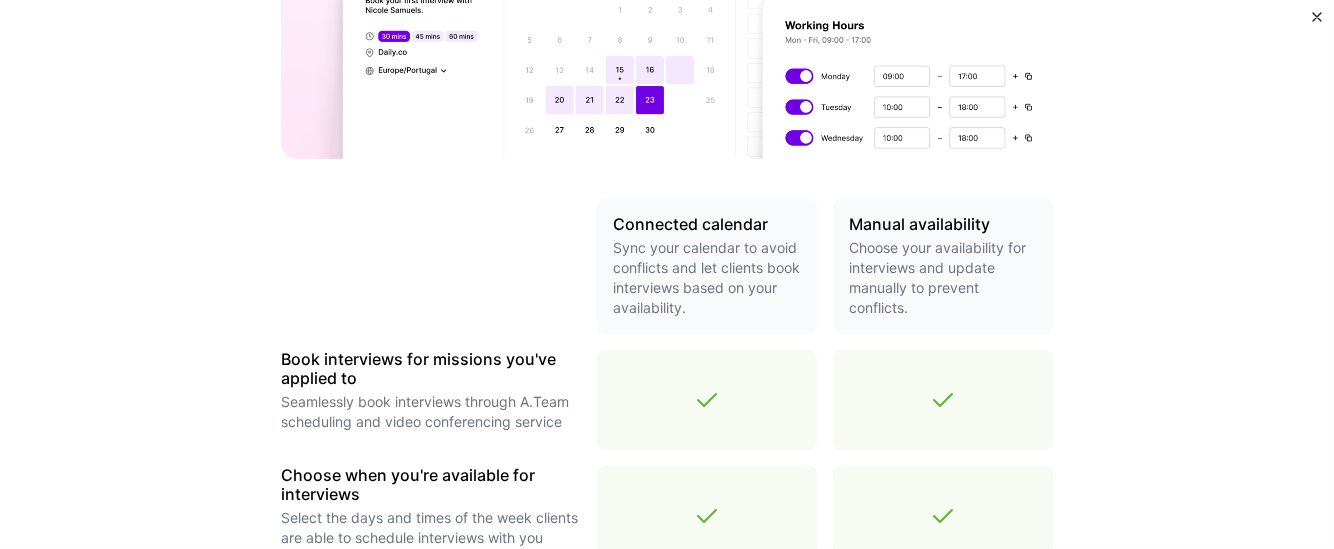 scroll, scrollTop: 300, scrollLeft: 0, axis: vertical 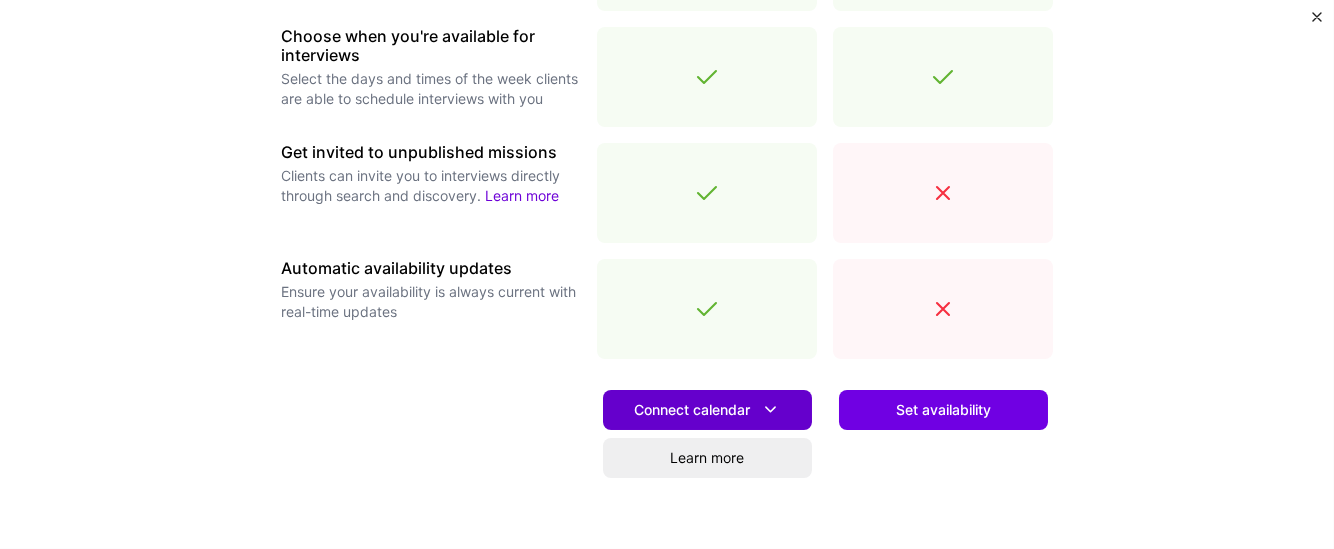 click on "Connect calendar" at bounding box center (707, 409) 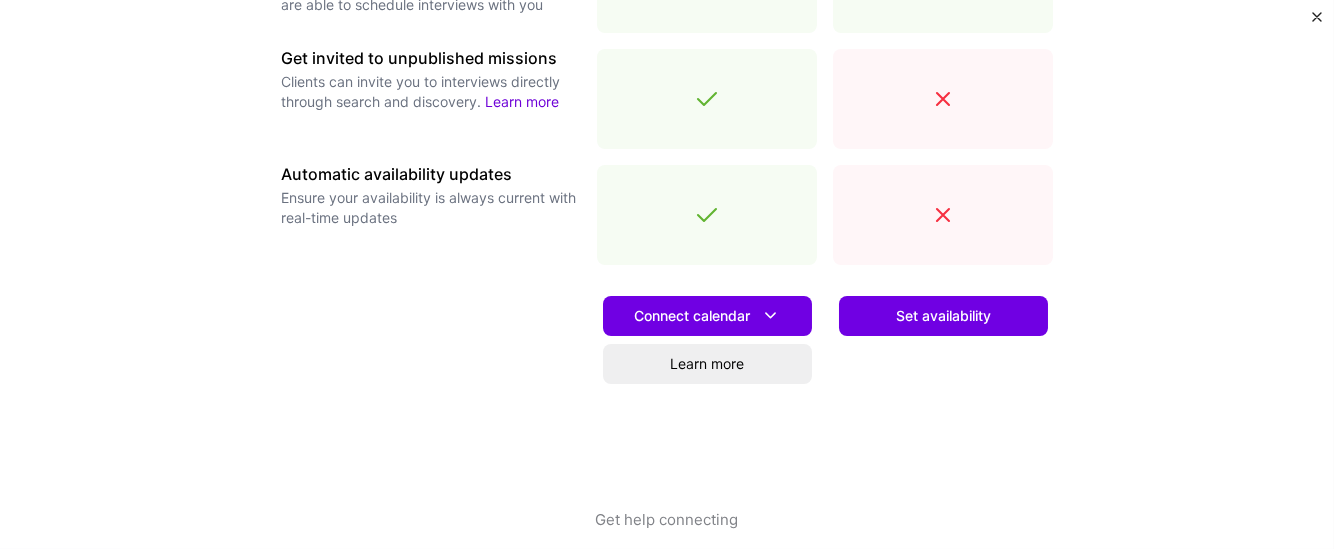 scroll, scrollTop: 852, scrollLeft: 0, axis: vertical 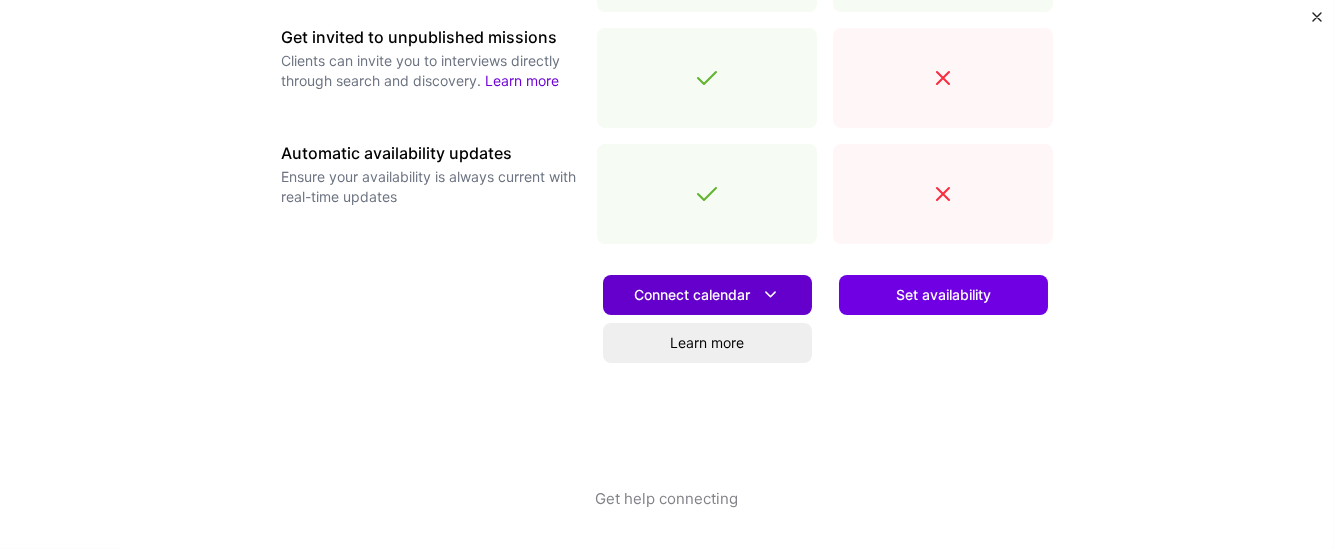 click at bounding box center [770, 294] 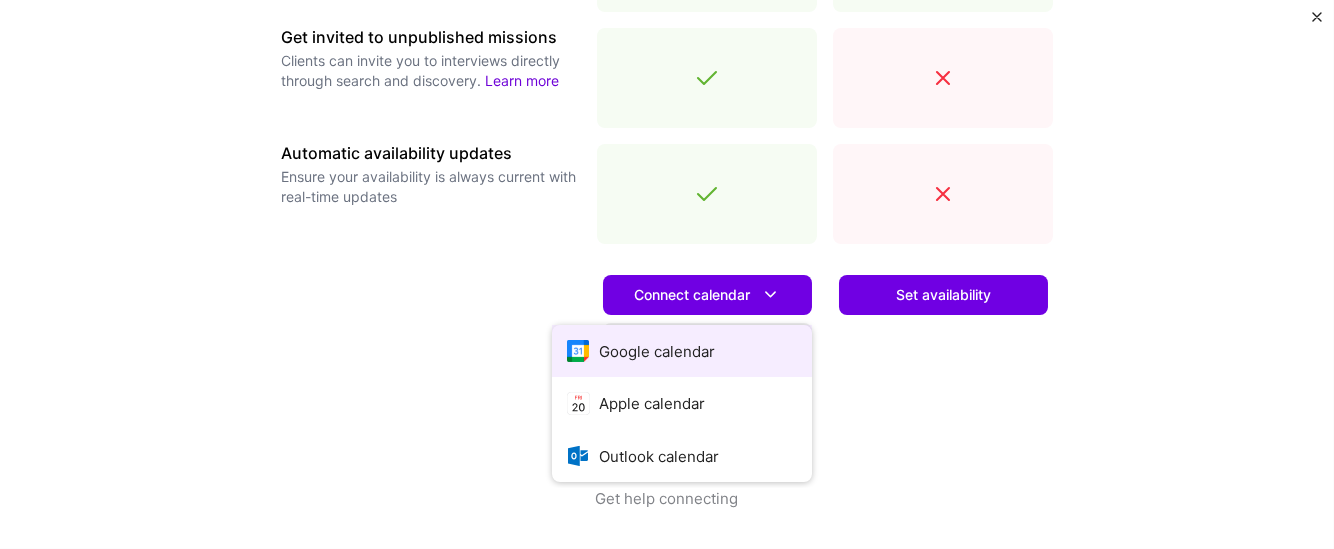 click on "Google calendar" at bounding box center (682, 351) 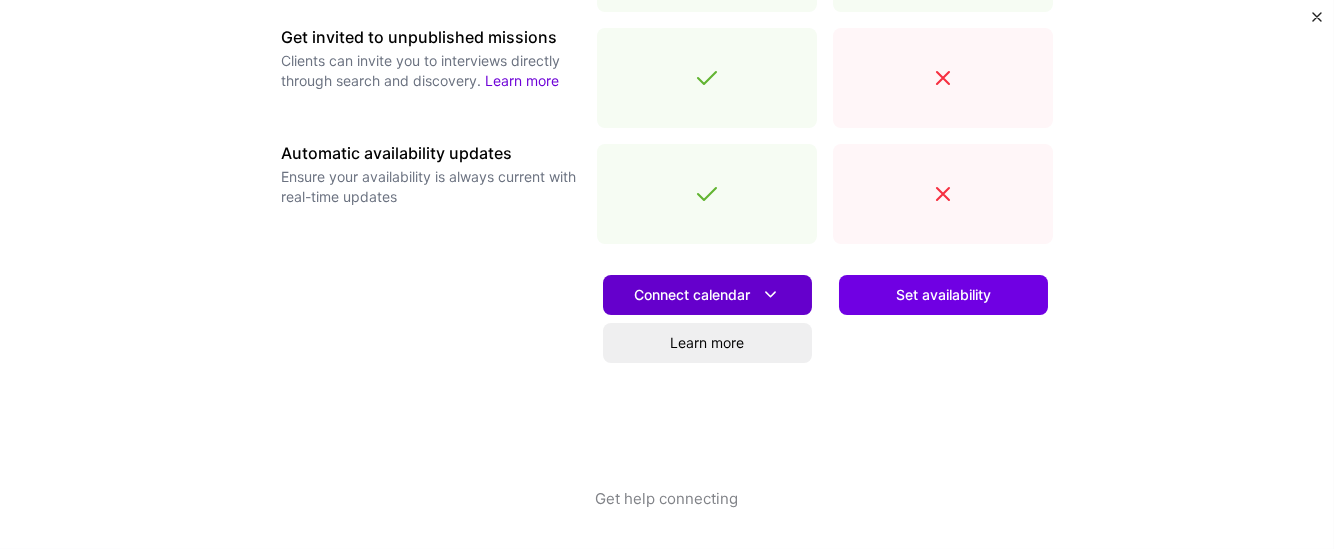 click on "Connect calendar" at bounding box center (707, 294) 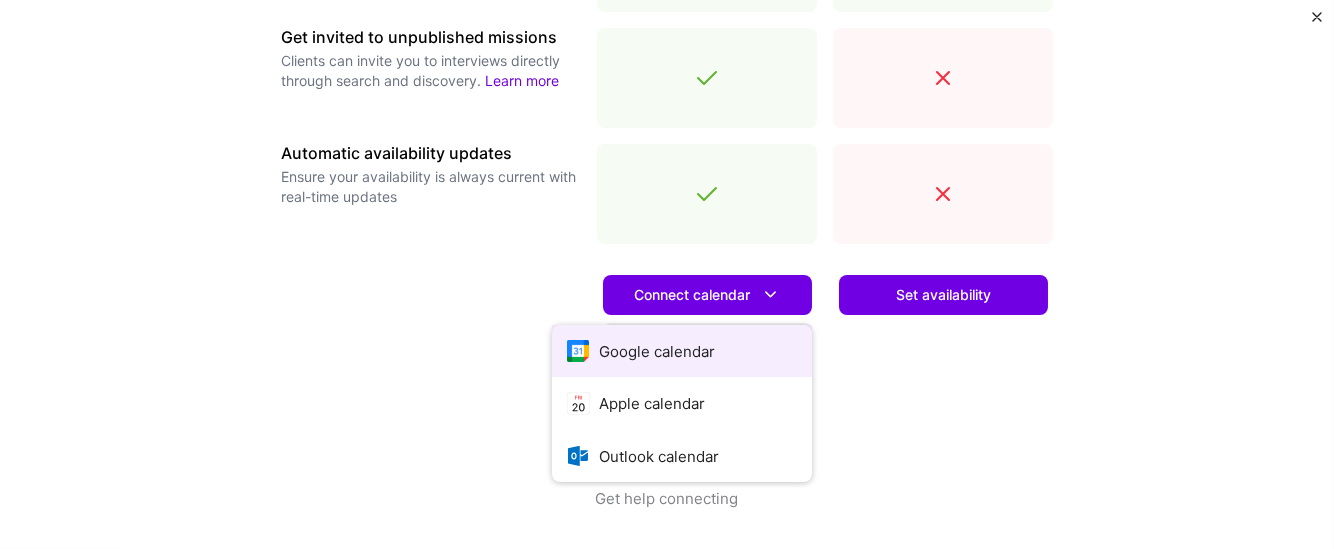 click on "Google calendar" at bounding box center (682, 351) 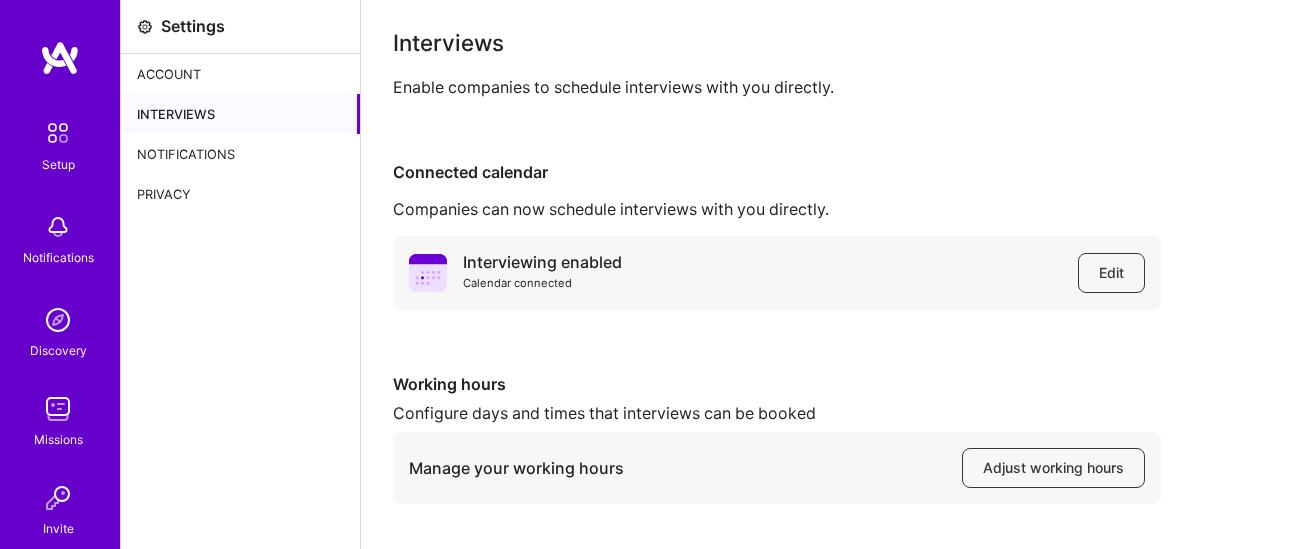 scroll, scrollTop: 0, scrollLeft: 0, axis: both 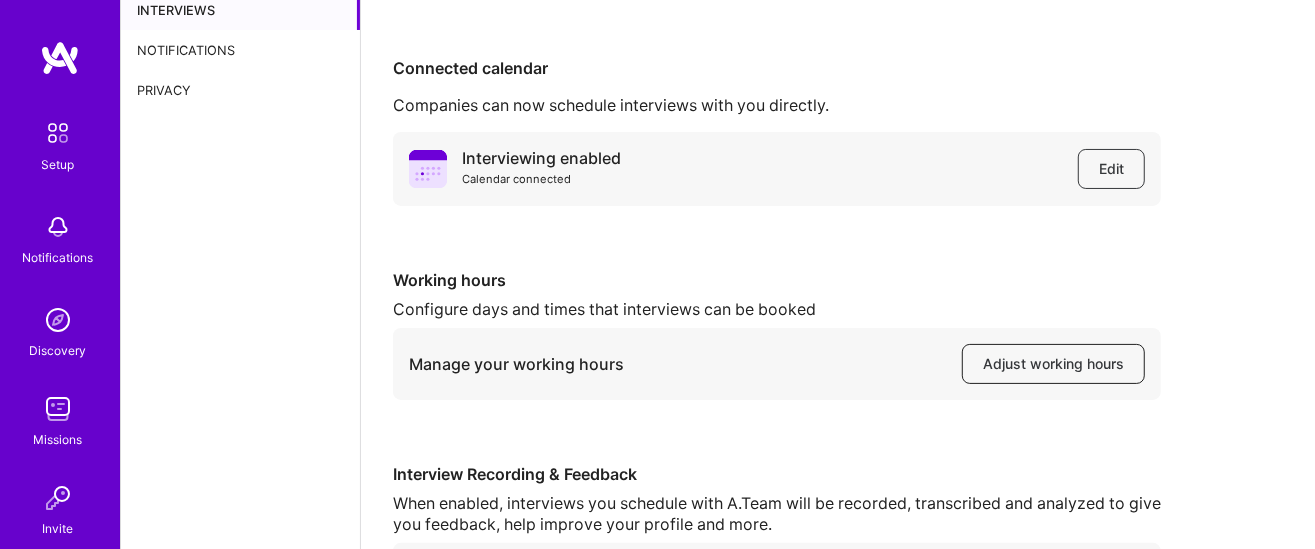 click on "Adjust working hours" at bounding box center [1053, 364] 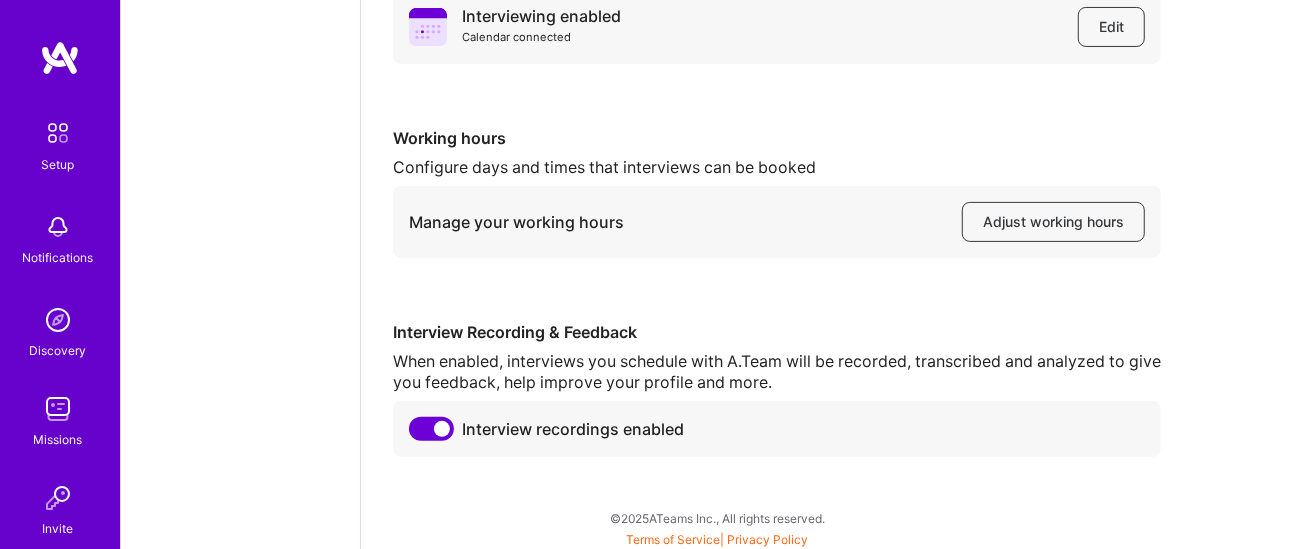 scroll, scrollTop: 249, scrollLeft: 0, axis: vertical 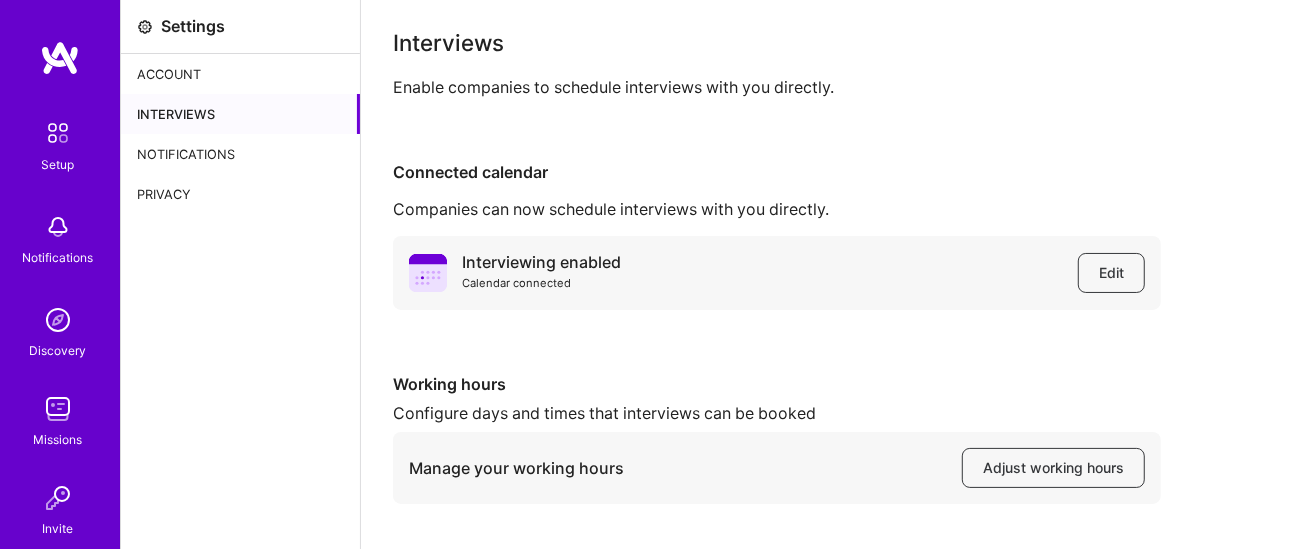 click at bounding box center [58, 133] 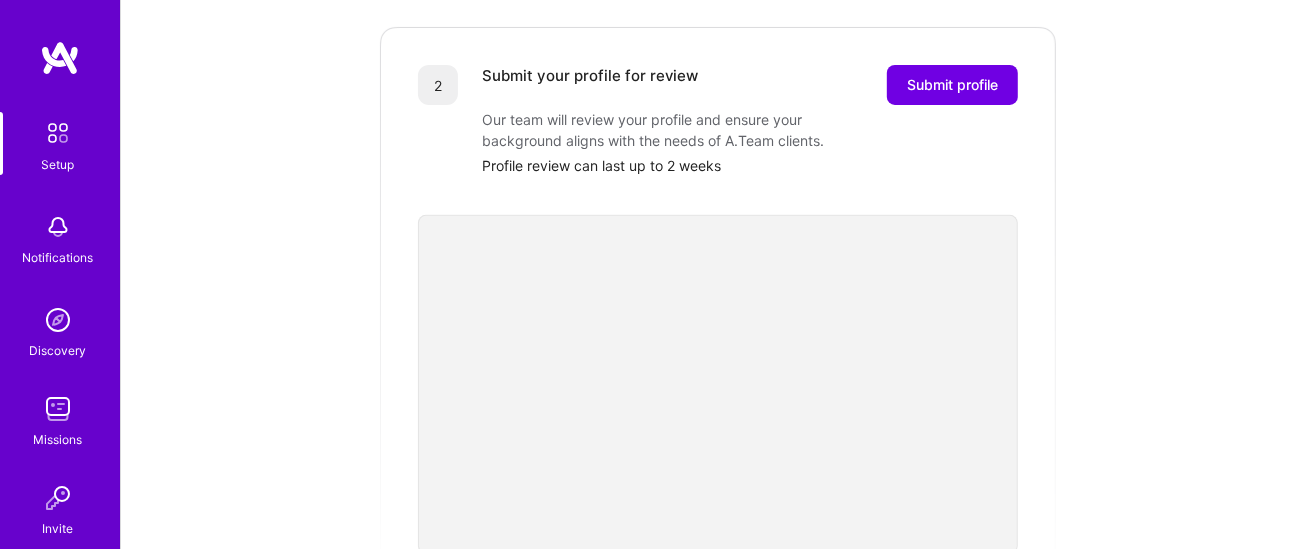scroll, scrollTop: 414, scrollLeft: 0, axis: vertical 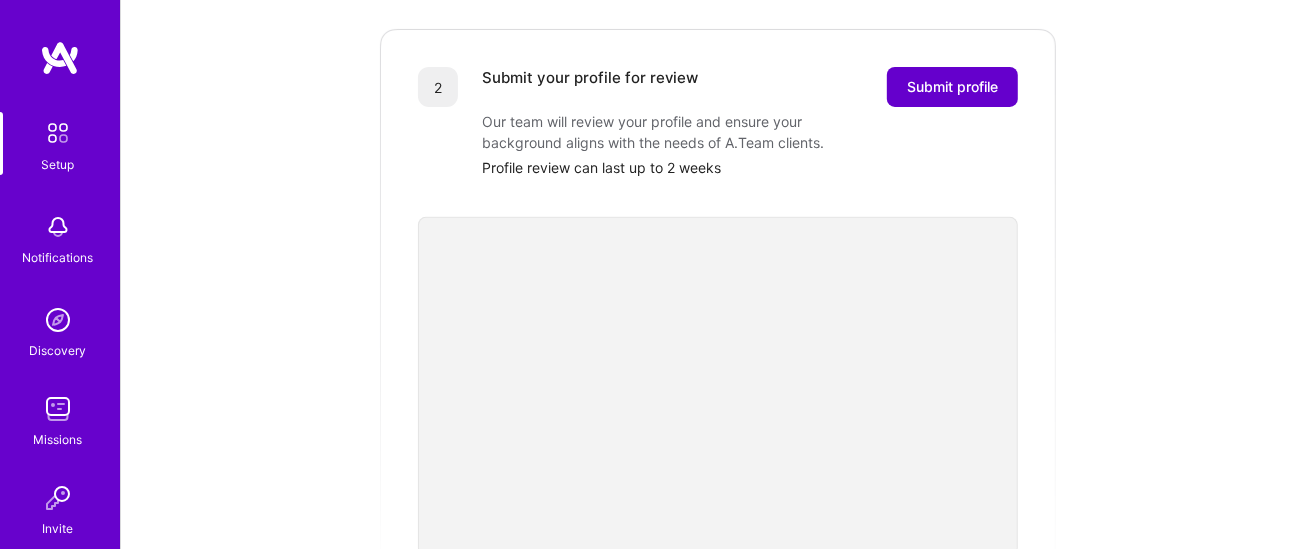 click on "Submit profile" at bounding box center (952, 87) 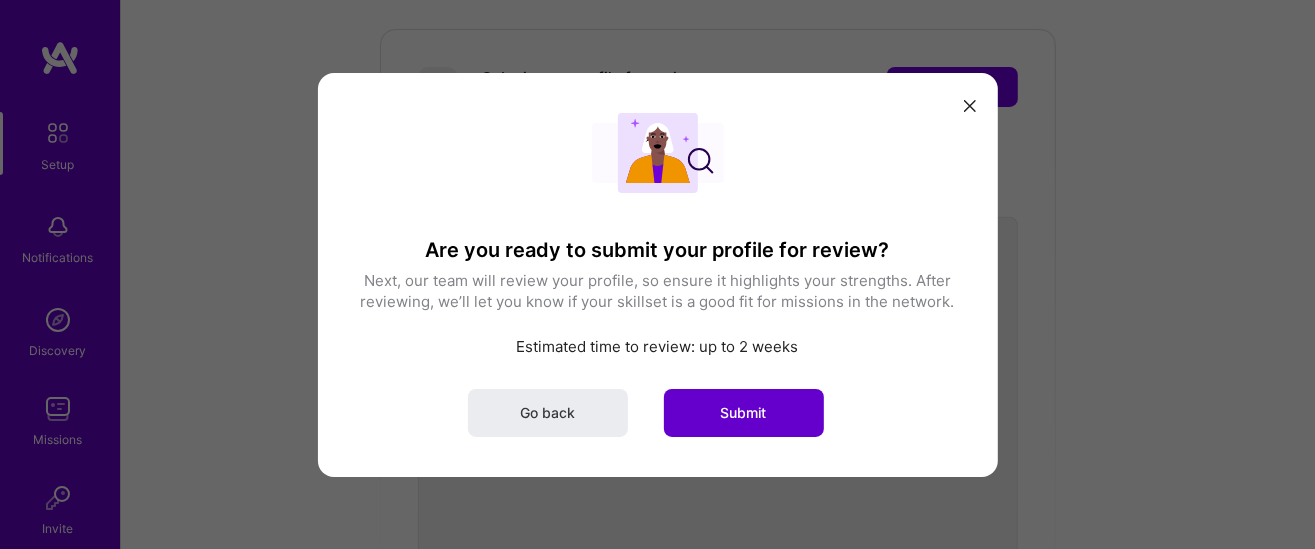 click on "Submit" at bounding box center (744, 412) 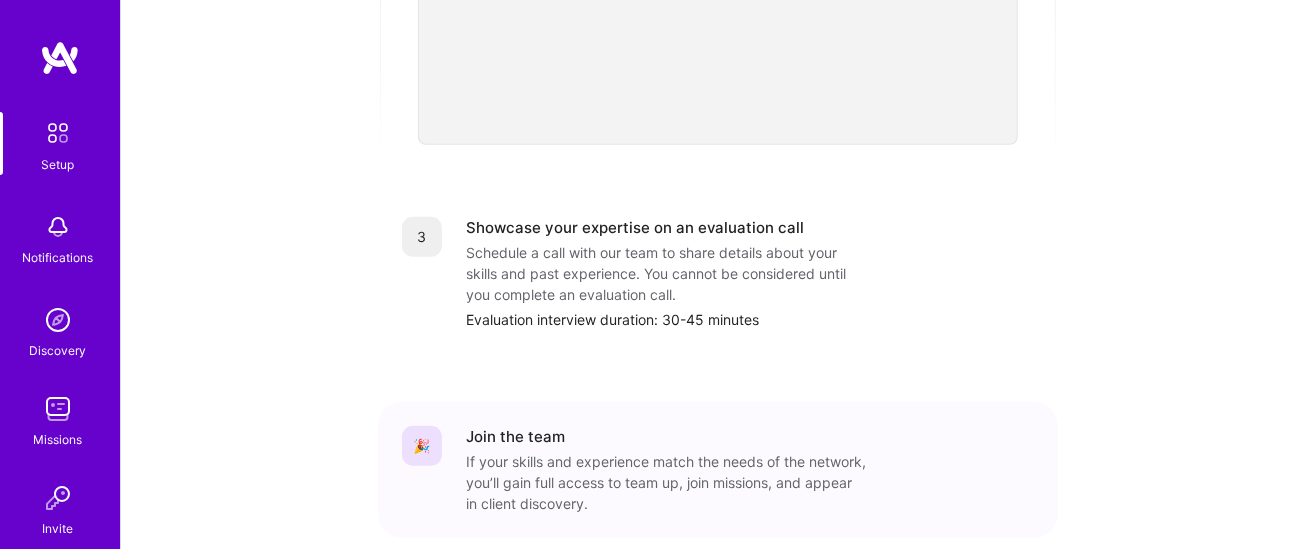 scroll, scrollTop: 804, scrollLeft: 0, axis: vertical 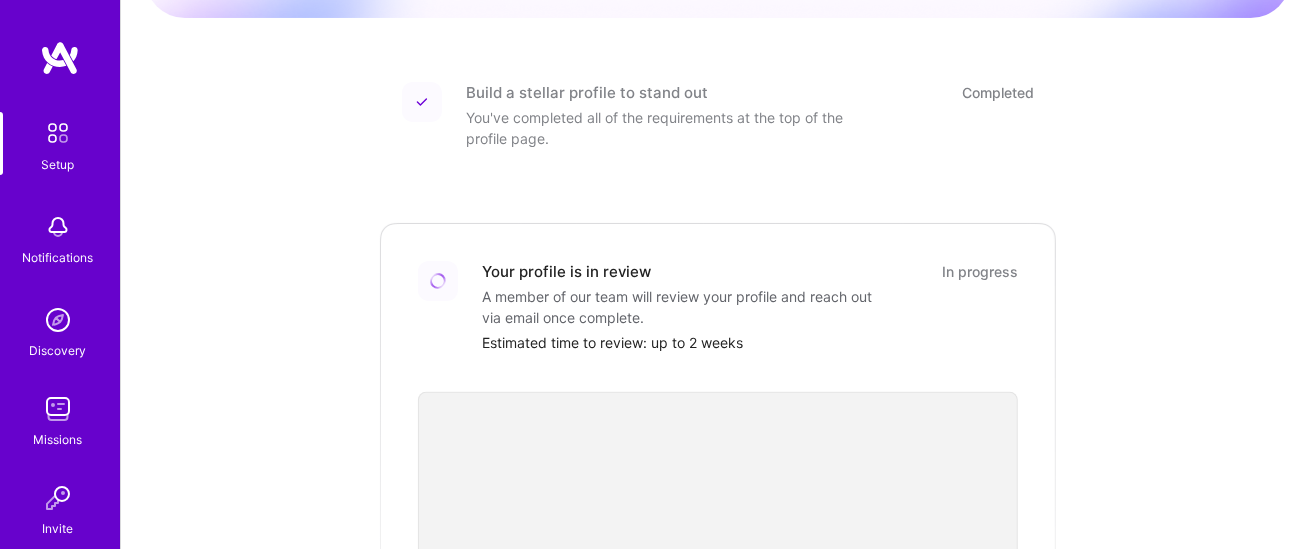 click at bounding box center [58, 320] 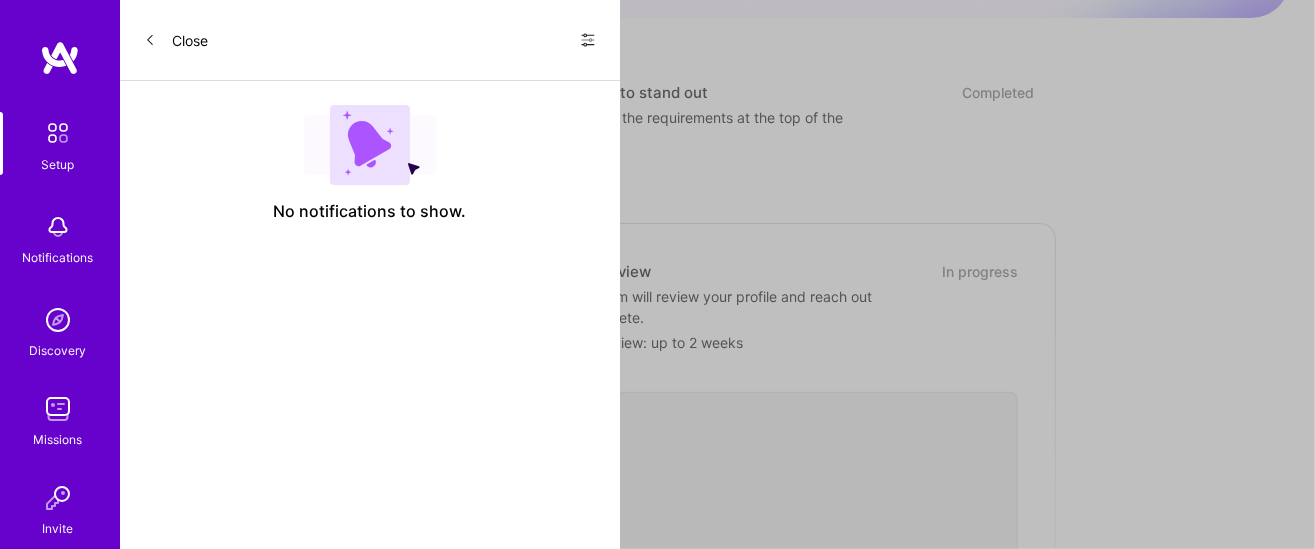 scroll, scrollTop: 0, scrollLeft: 0, axis: both 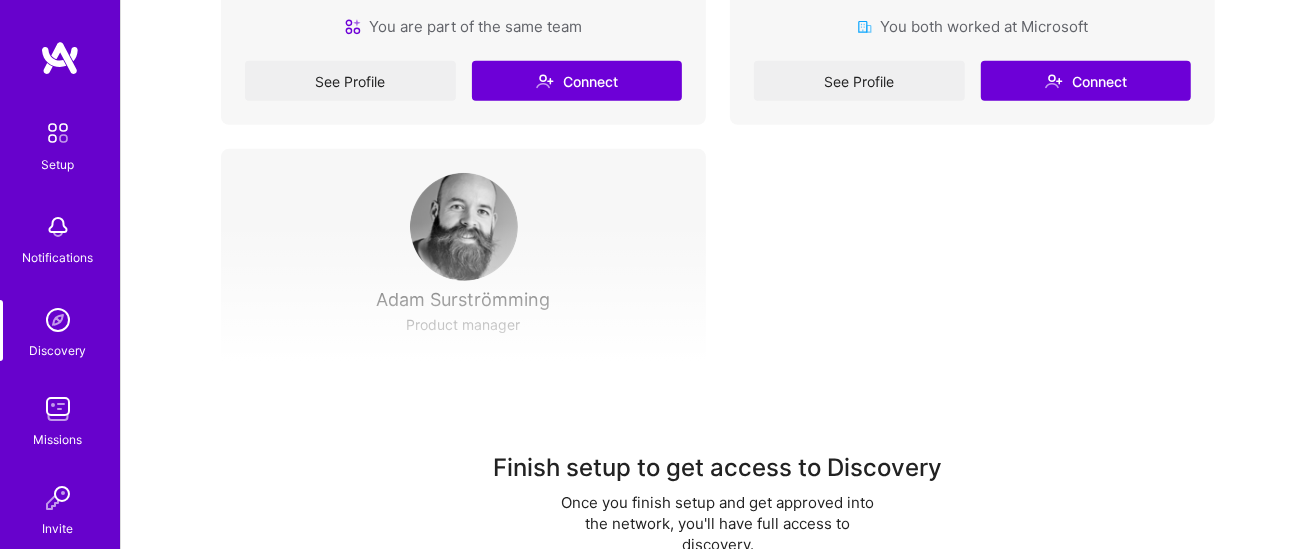 click at bounding box center [58, 133] 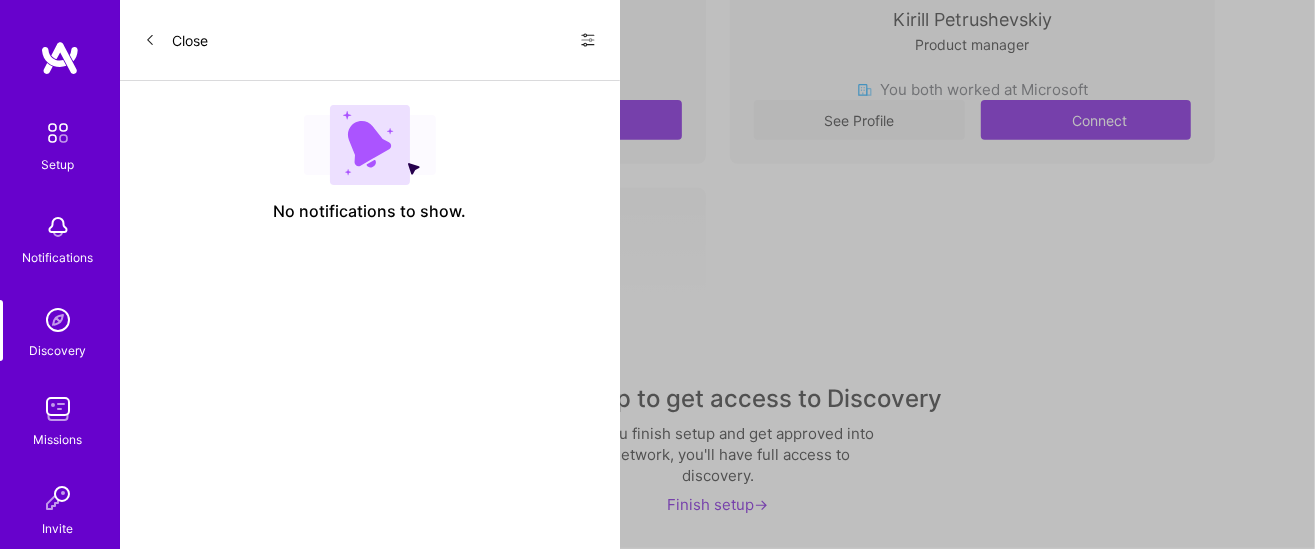 scroll, scrollTop: 0, scrollLeft: 0, axis: both 